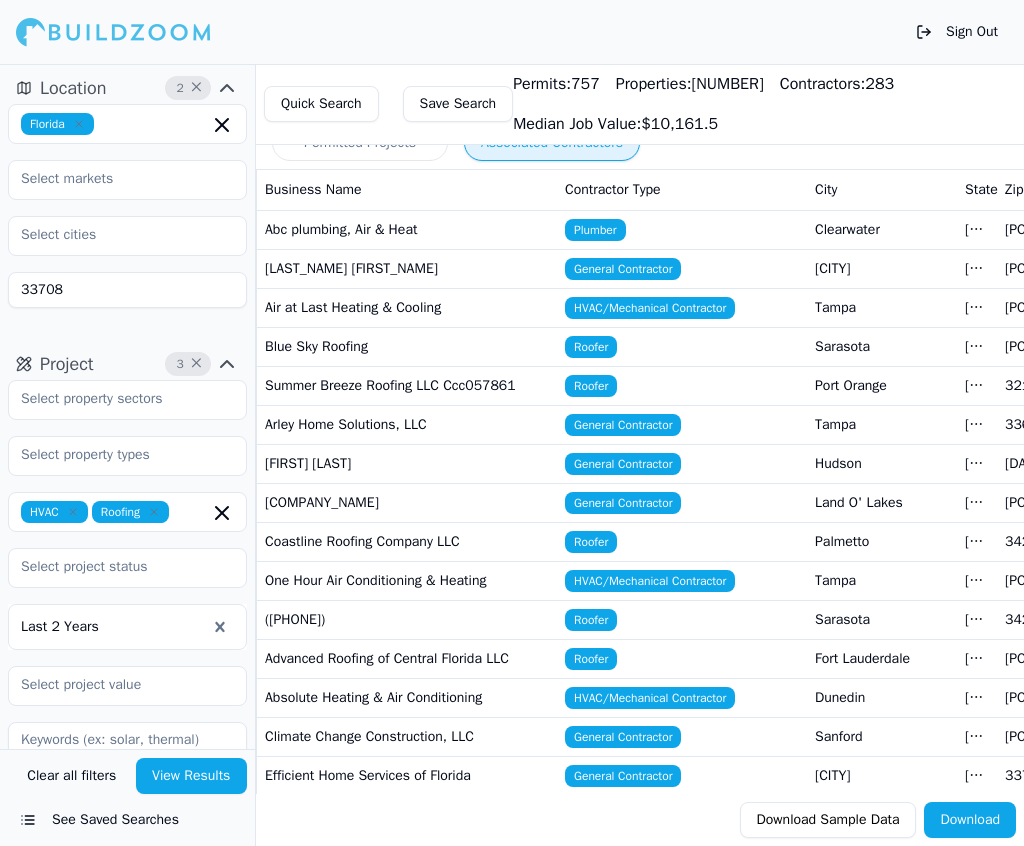 scroll, scrollTop: 0, scrollLeft: 0, axis: both 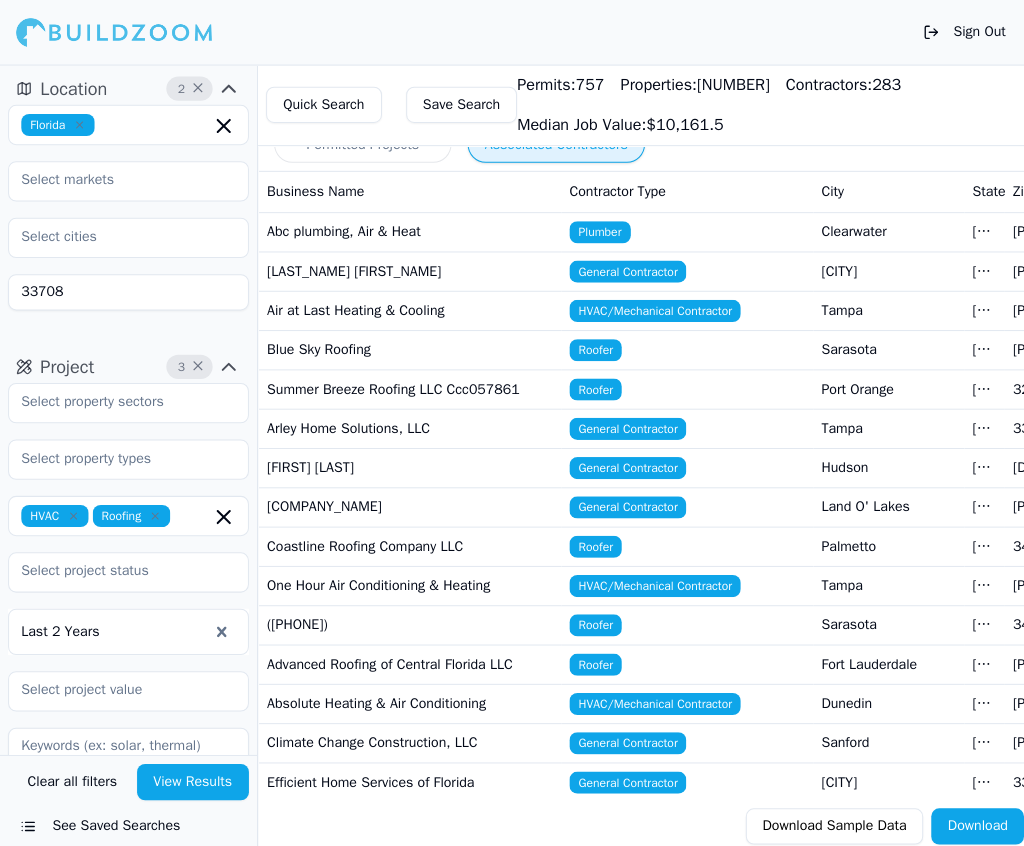 click on "33708" at bounding box center [127, 290] 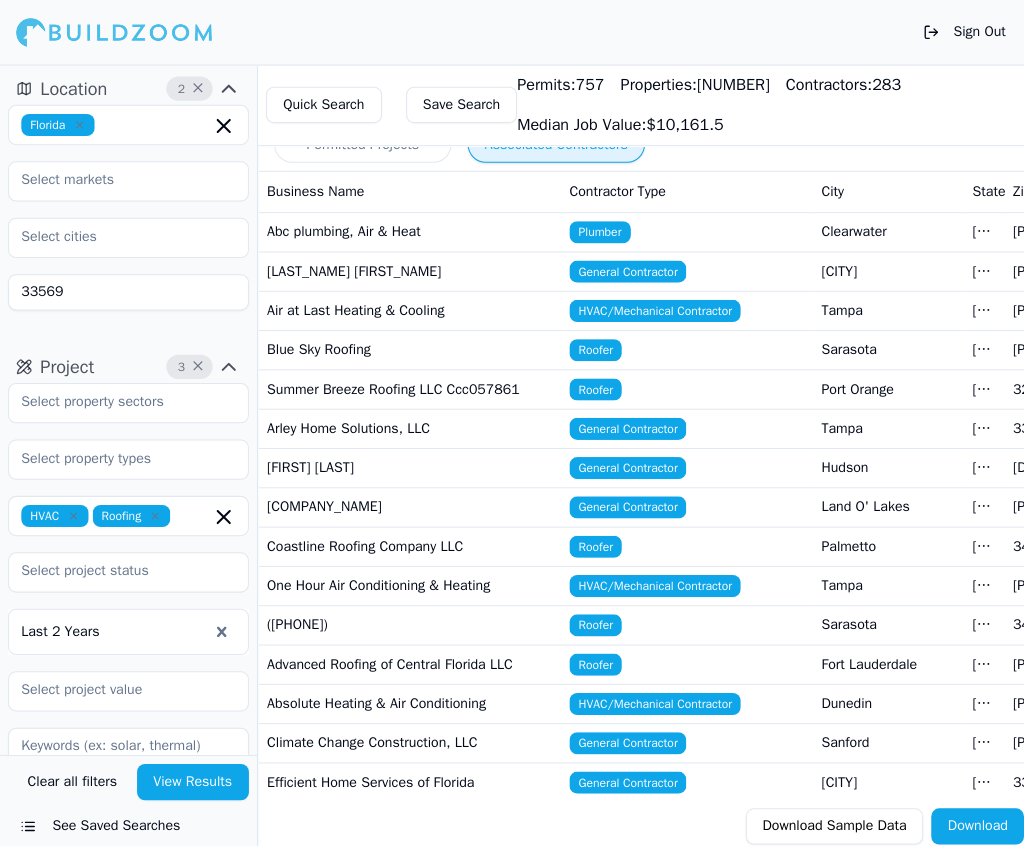 scroll, scrollTop: 0, scrollLeft: 0, axis: both 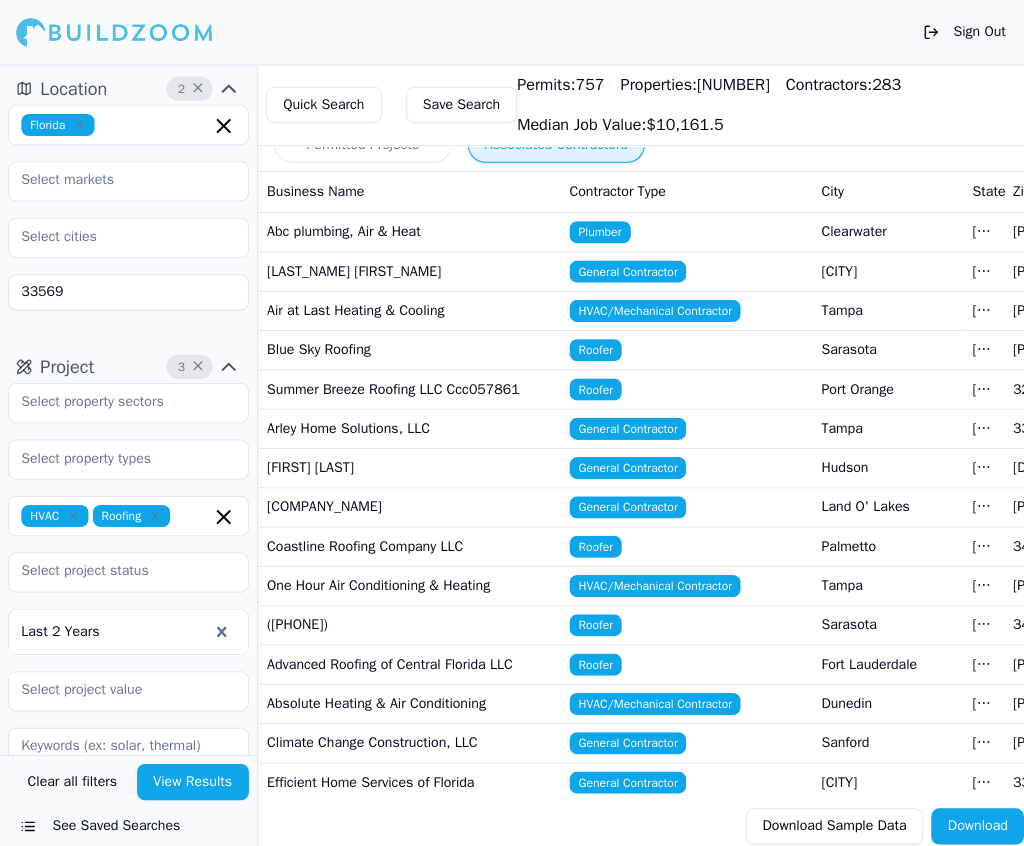 click at bounding box center [73, 512] 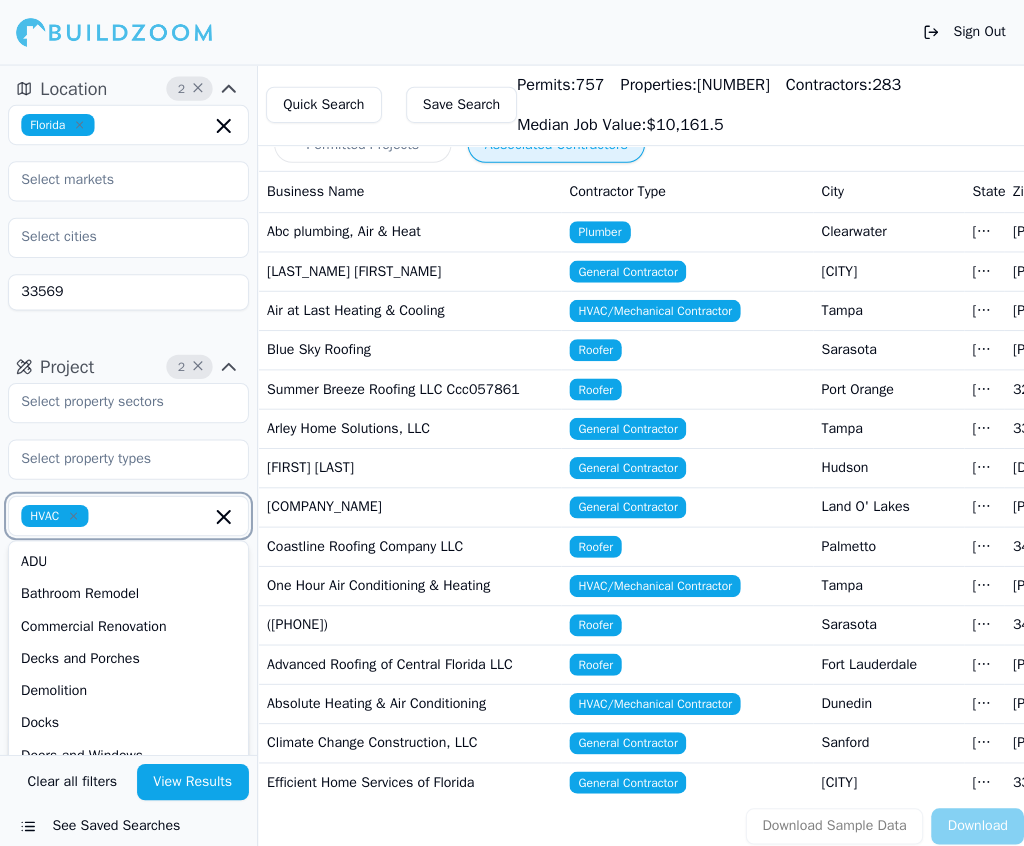 click at bounding box center (73, 512) 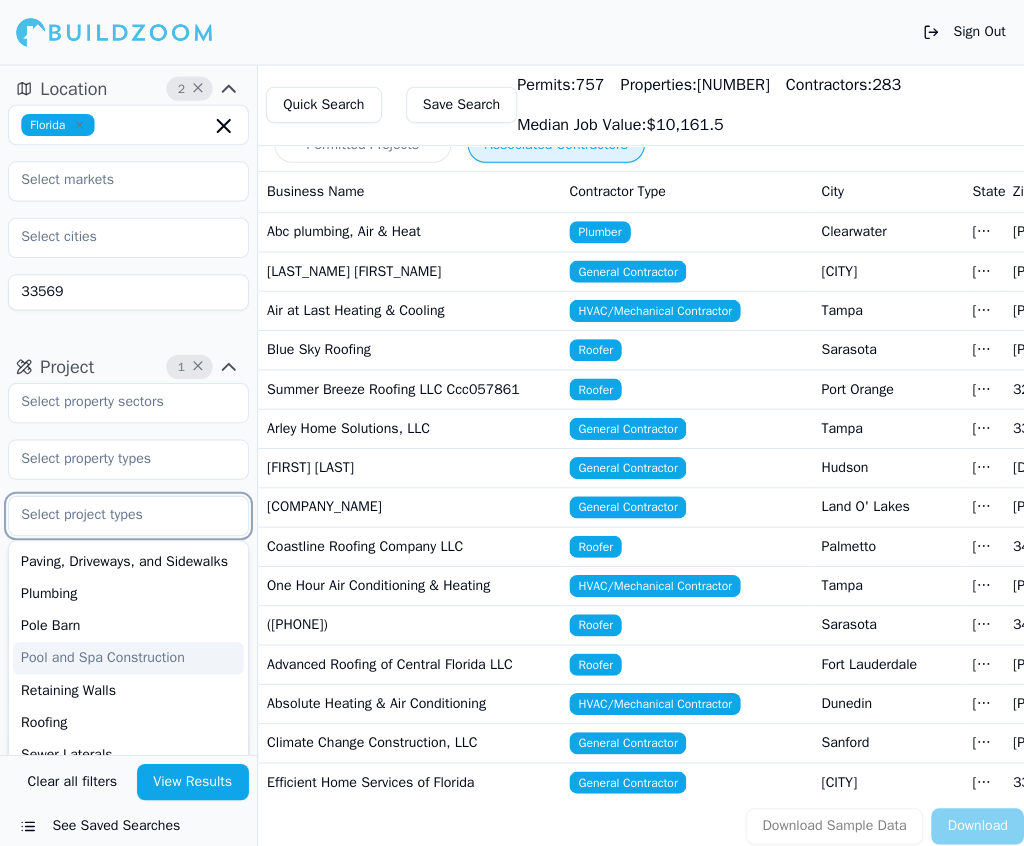 scroll, scrollTop: 705, scrollLeft: 0, axis: vertical 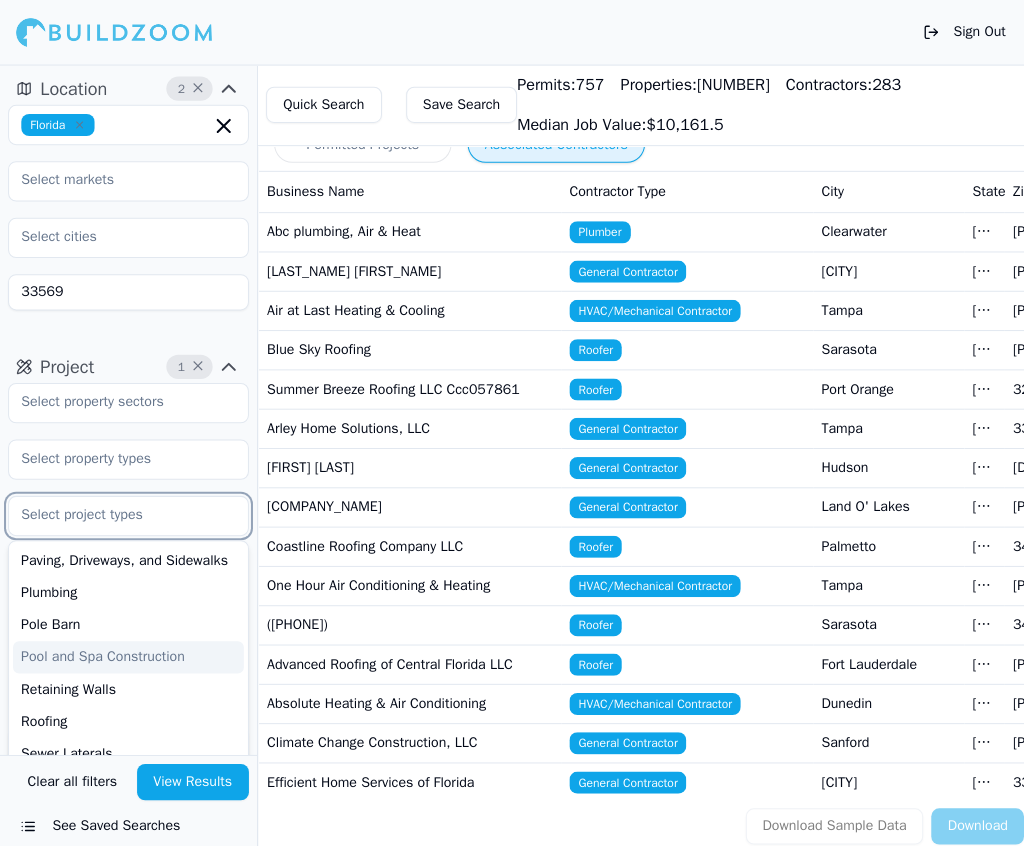 click on "Pool and Spa Construction" at bounding box center (127, 652) 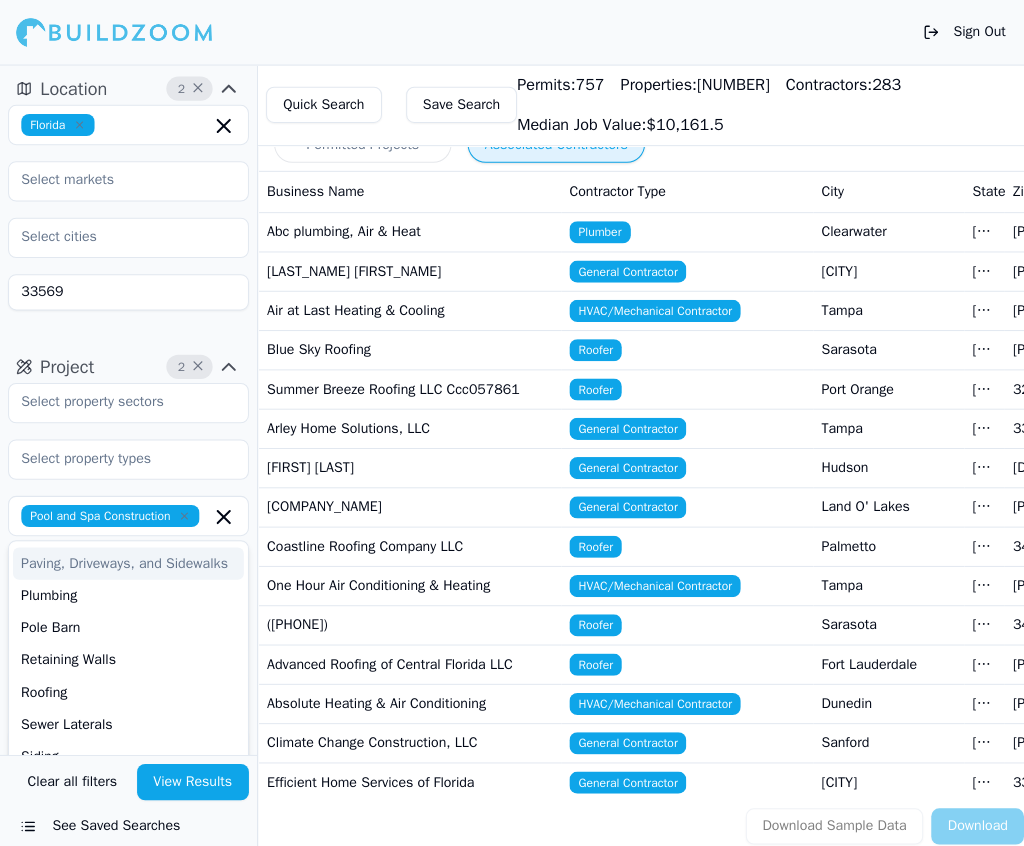 click on "Project 2 × Pool and Spa Construction ADU Bathroom Remodel Commercial Renovation Decks and Porches Demolition Docks Doors and Windows Electrical Work Excavation and Grading Fences Flatwork Concrete Foundations Garage Construction Home Addition HVAC Kitchen Remodel Landscape Mechanical Work Mobile Homes Multi-Room Remodel New Construction Patios Paving, Driveways, and Sidewalks Plumbing Pole Barn Retaining Walls Roofing Sewer Laterals Siding Signage Solar Installation Last 2 Years" at bounding box center [127, 198] 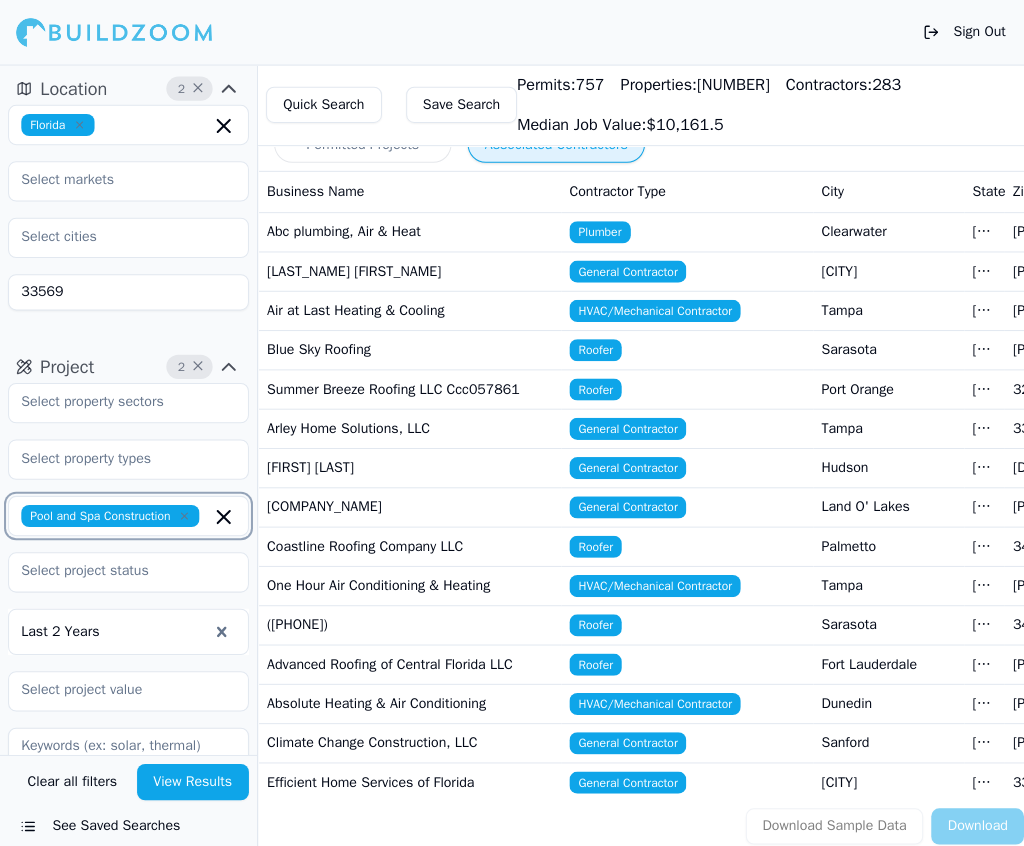 click at bounding box center [207, 512] 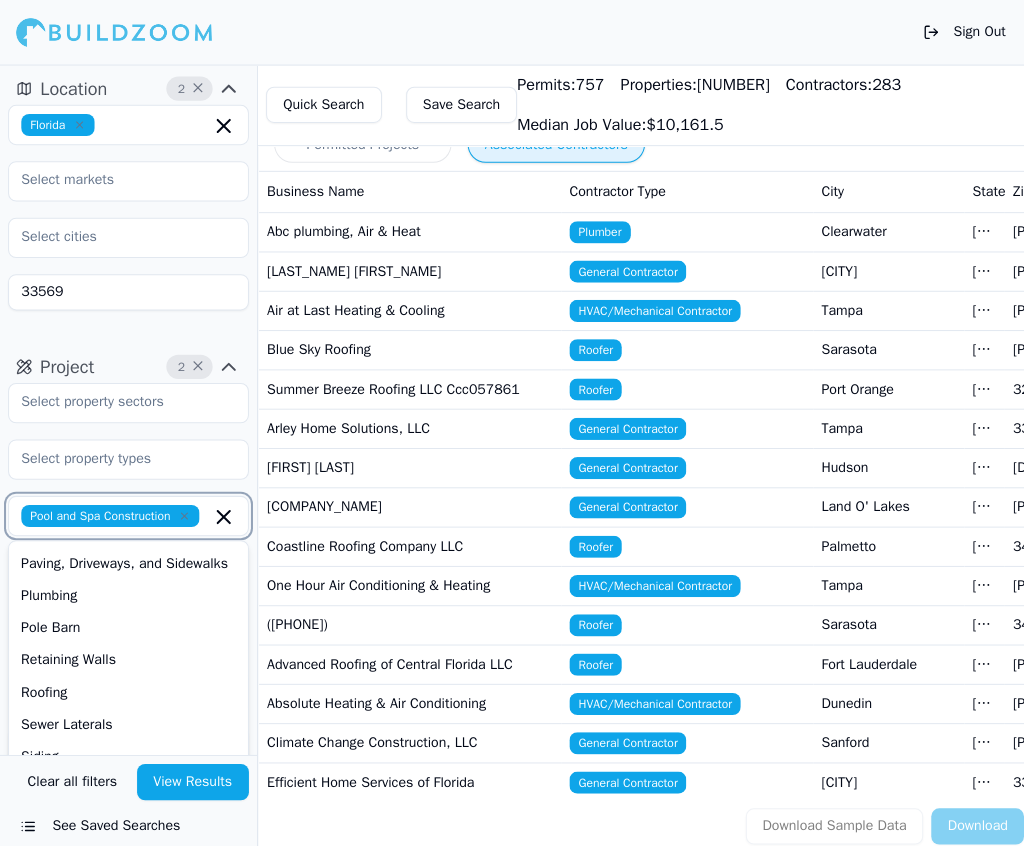 scroll, scrollTop: 722, scrollLeft: 0, axis: vertical 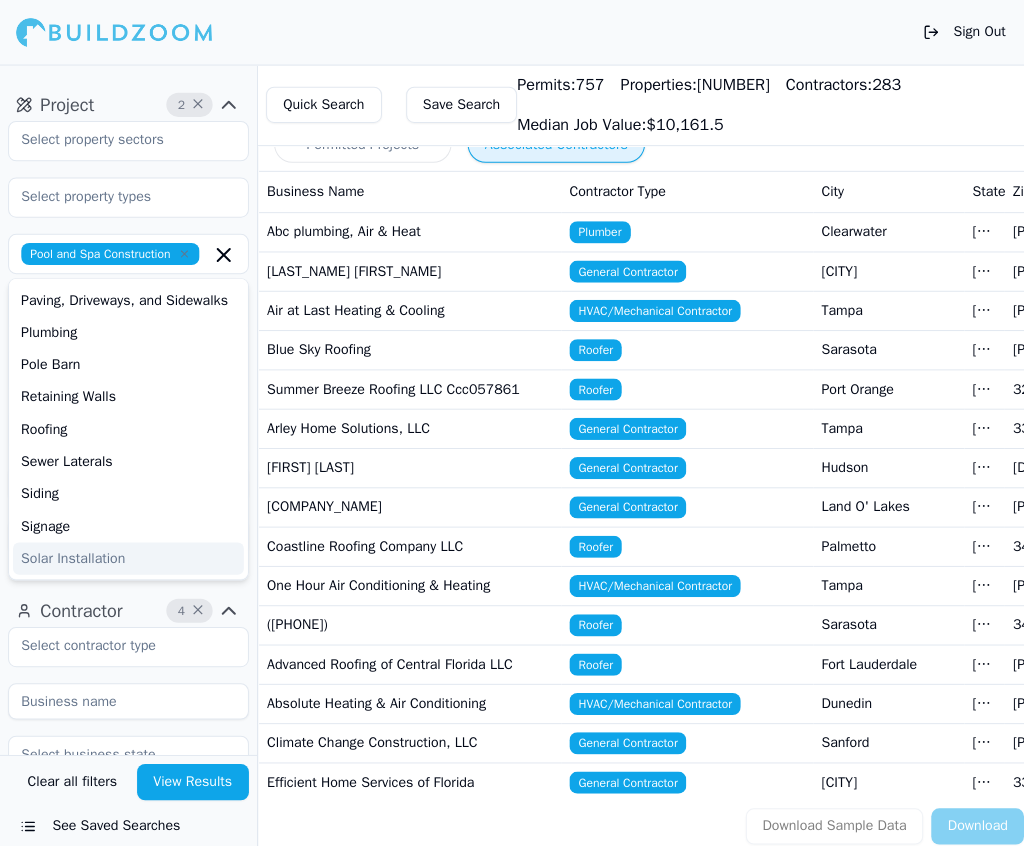 click on "Verified License Has Phone Has Email Has Permits Min Permits (All Time) Permits Last 4 Years Min Max" at bounding box center [127, 953] 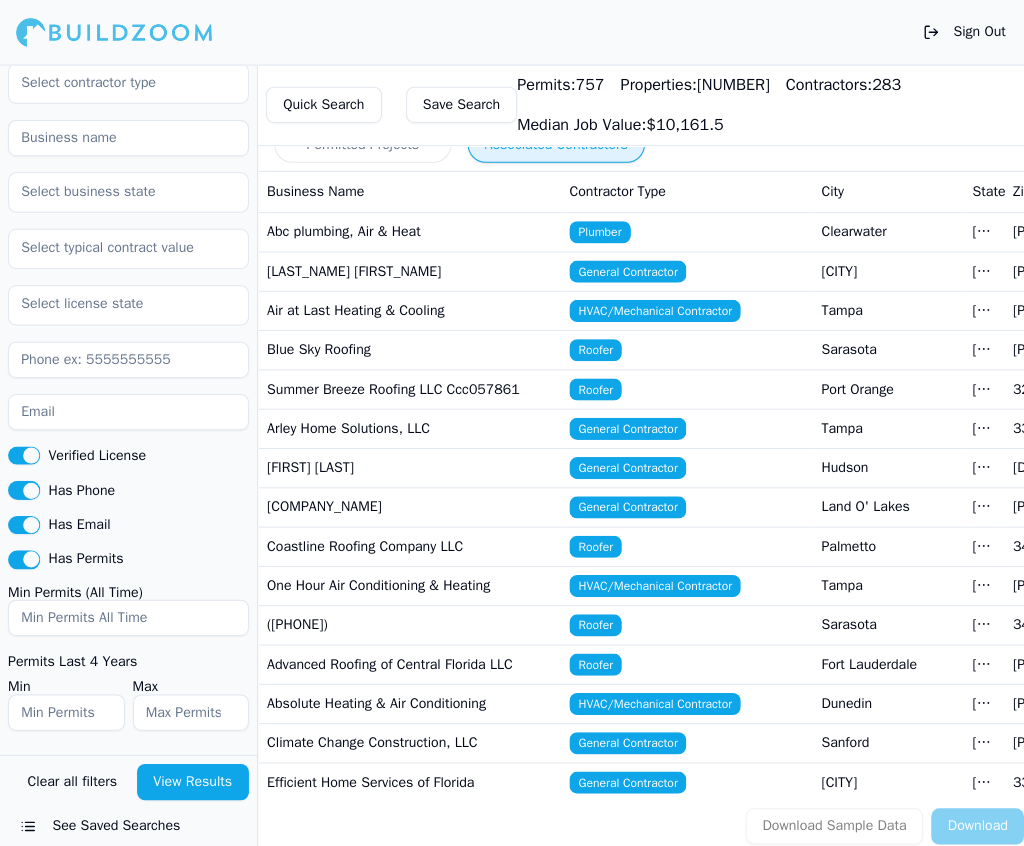 scroll, scrollTop: 859, scrollLeft: 0, axis: vertical 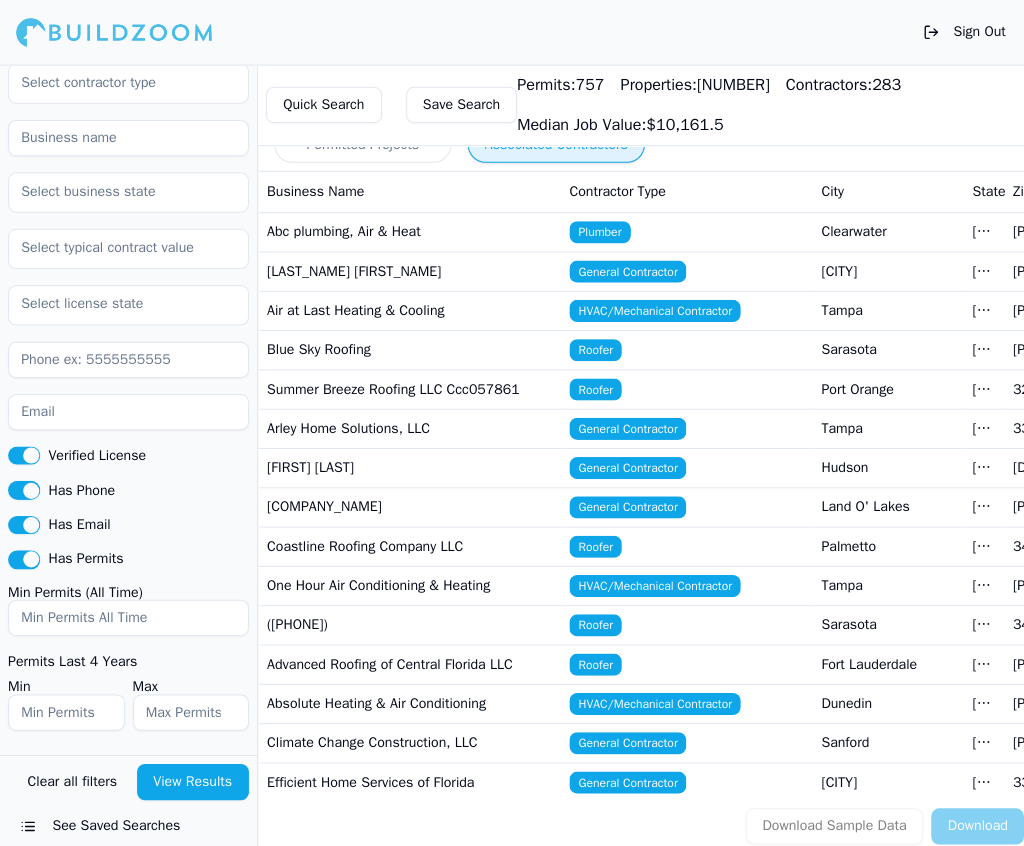 click at bounding box center [127, 613] 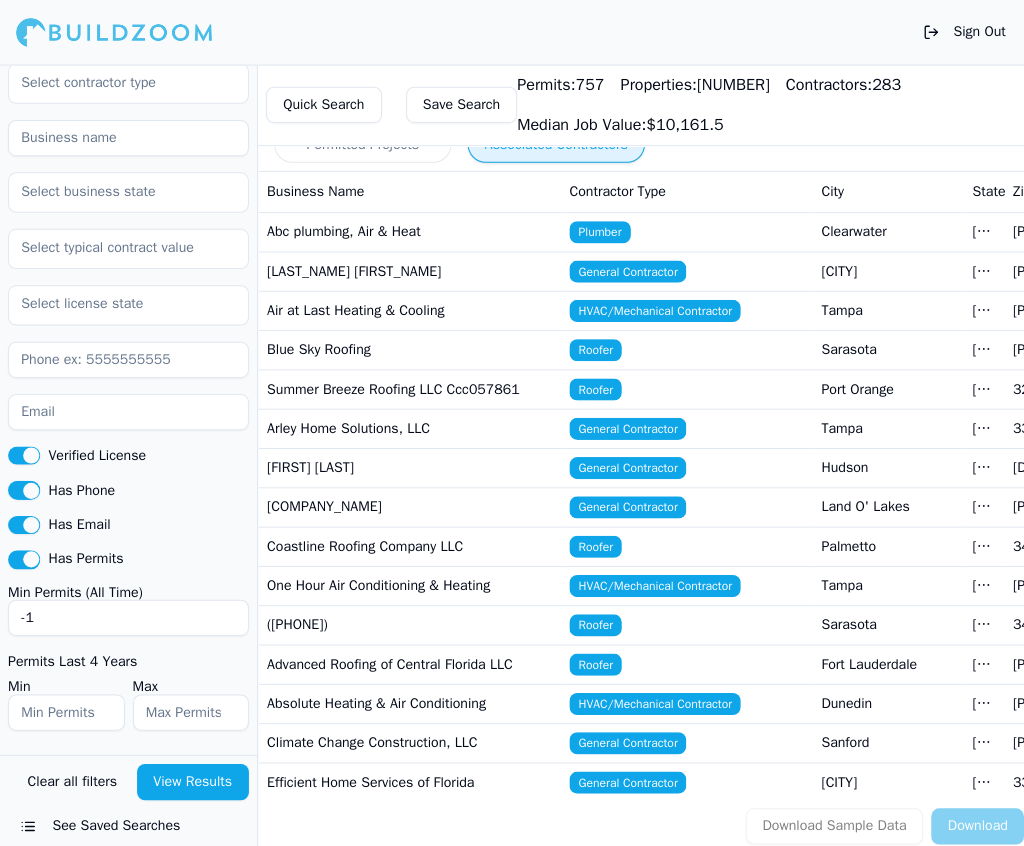 click on "-1" at bounding box center (127, 613) 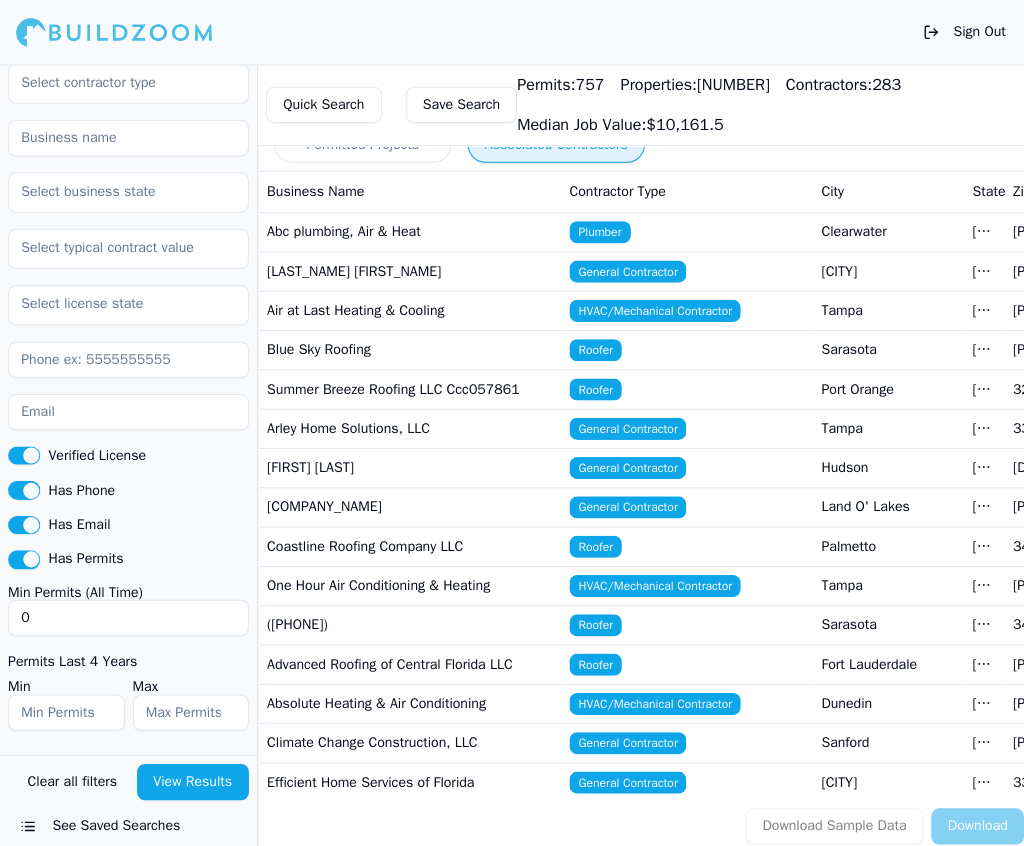 click on "0" at bounding box center [127, 613] 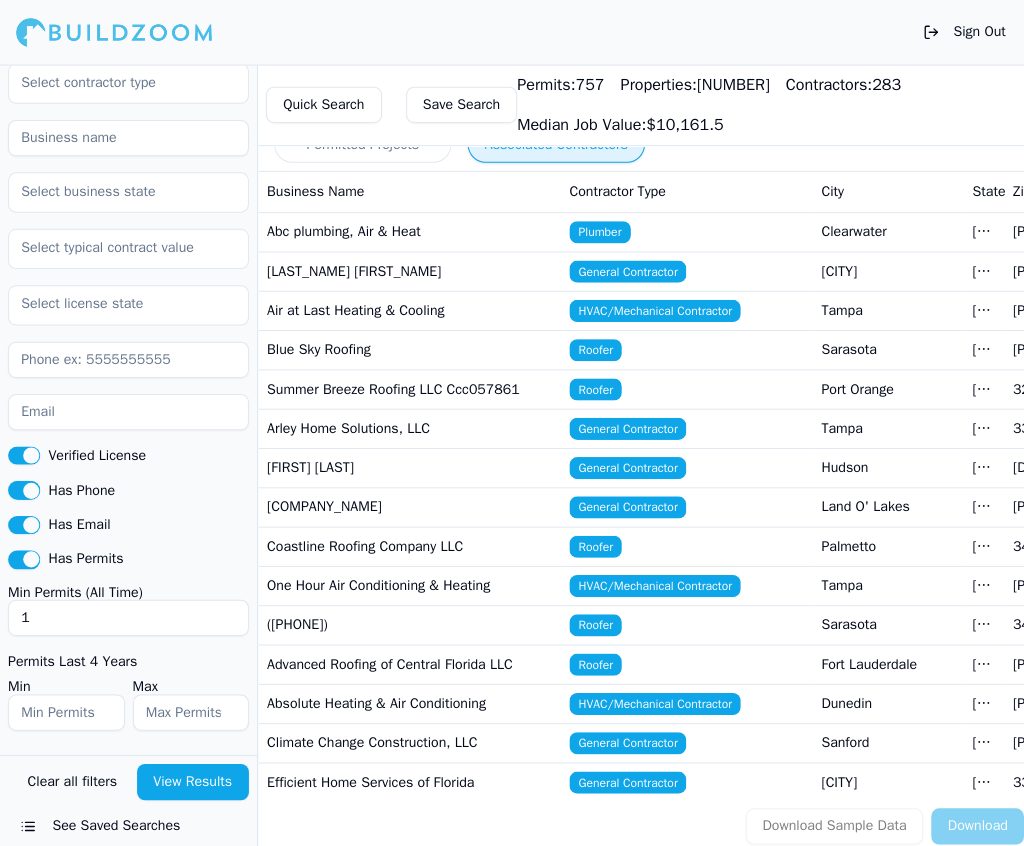click on "1" at bounding box center [127, 613] 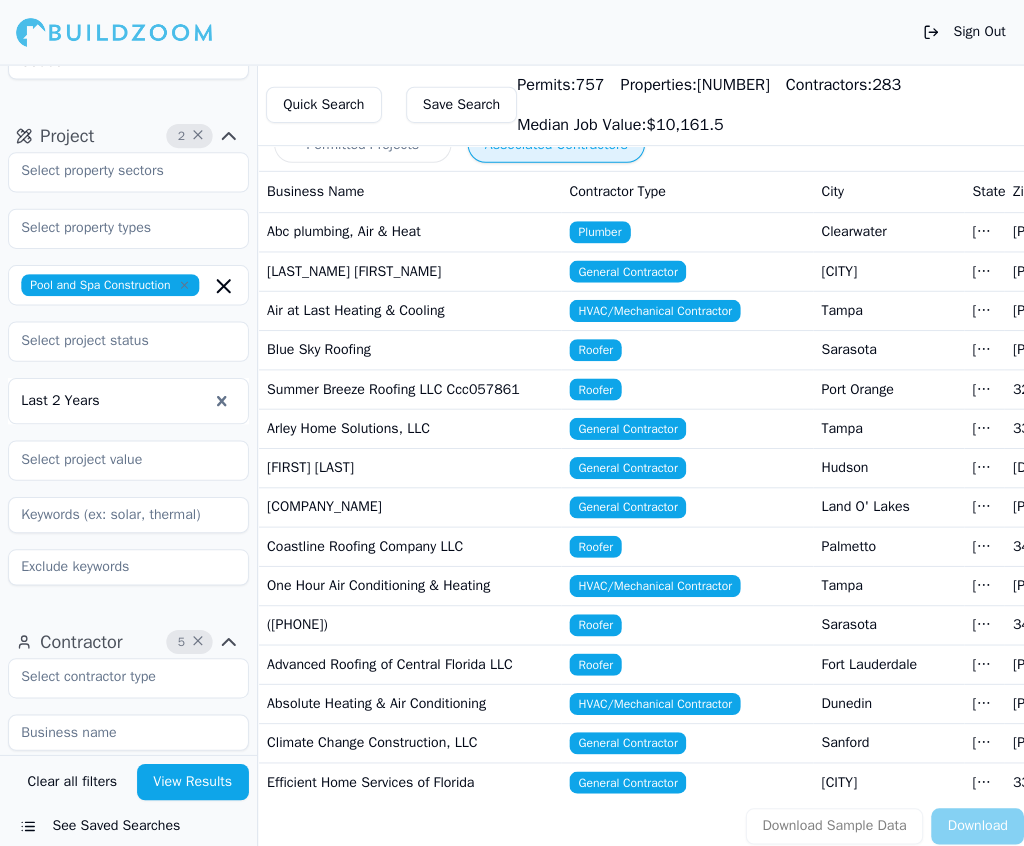 scroll, scrollTop: 232, scrollLeft: 0, axis: vertical 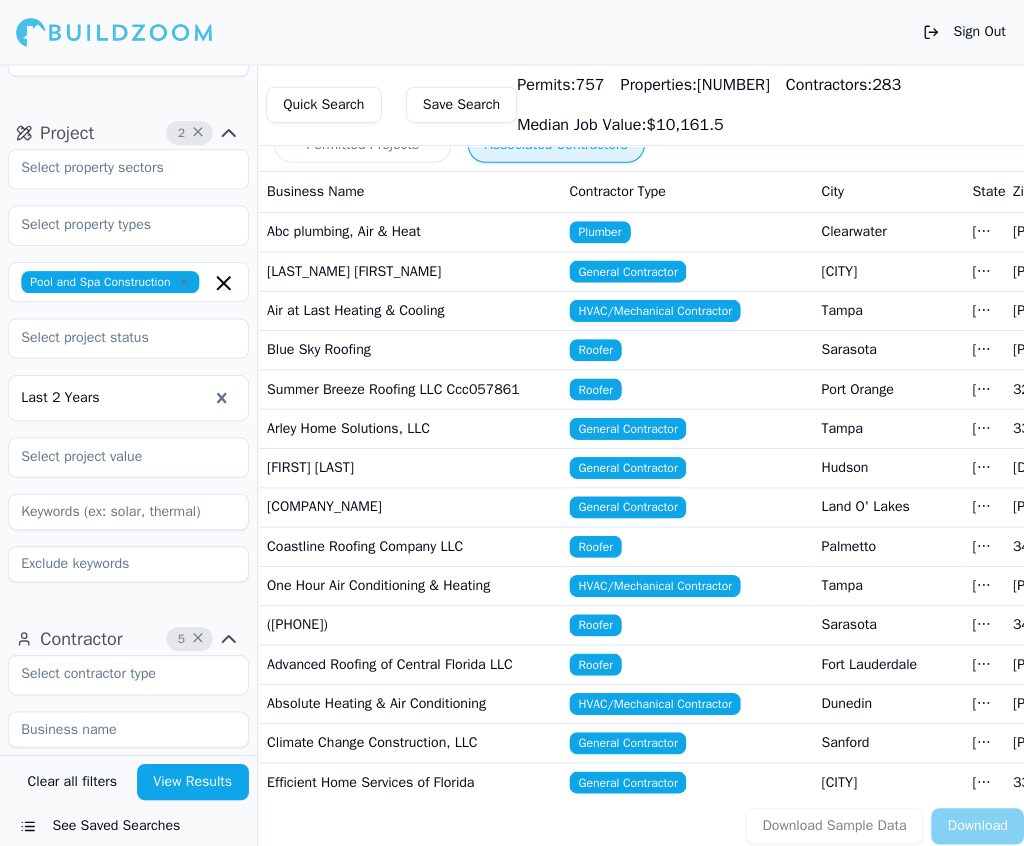 click at bounding box center [127, 508] 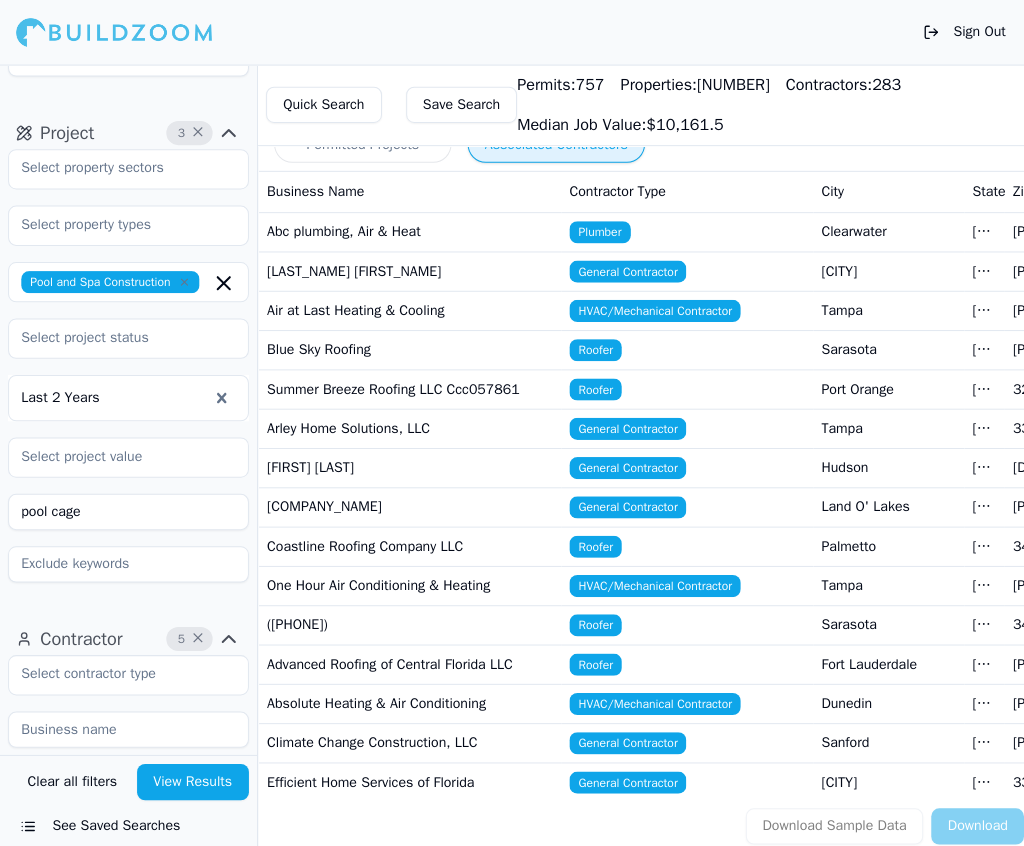 click on "pool cage" at bounding box center [127, 508] 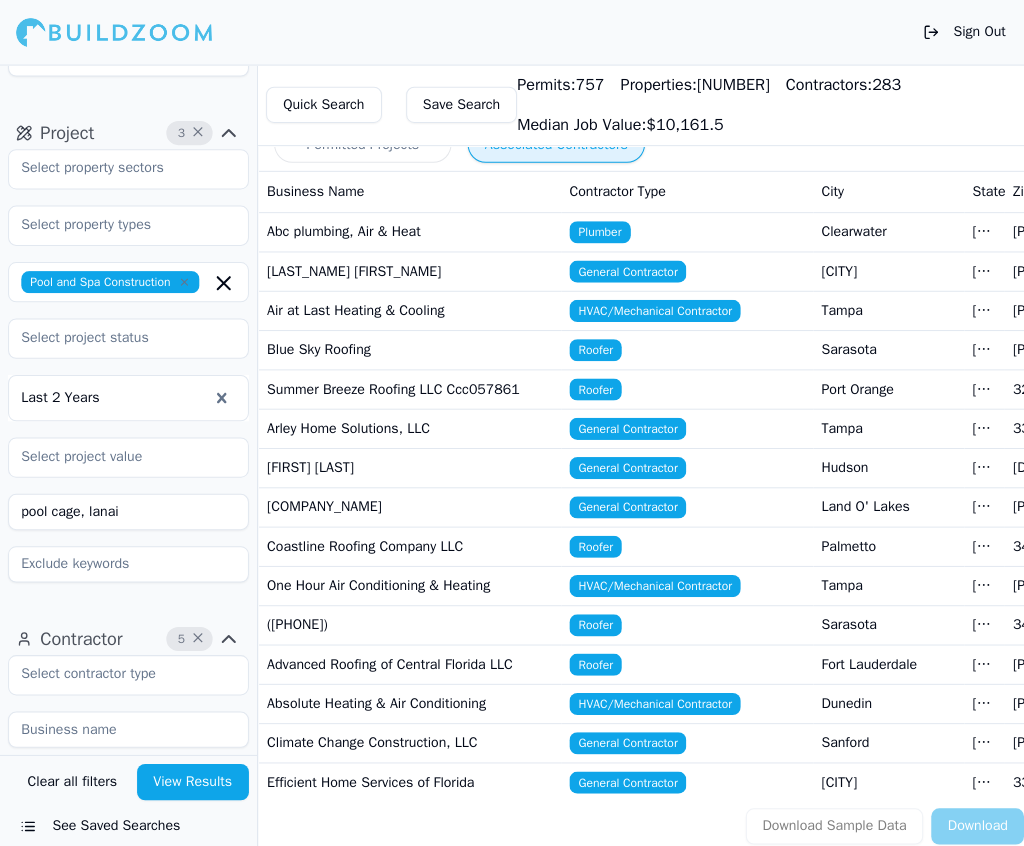 type on "pool cage, lanai" 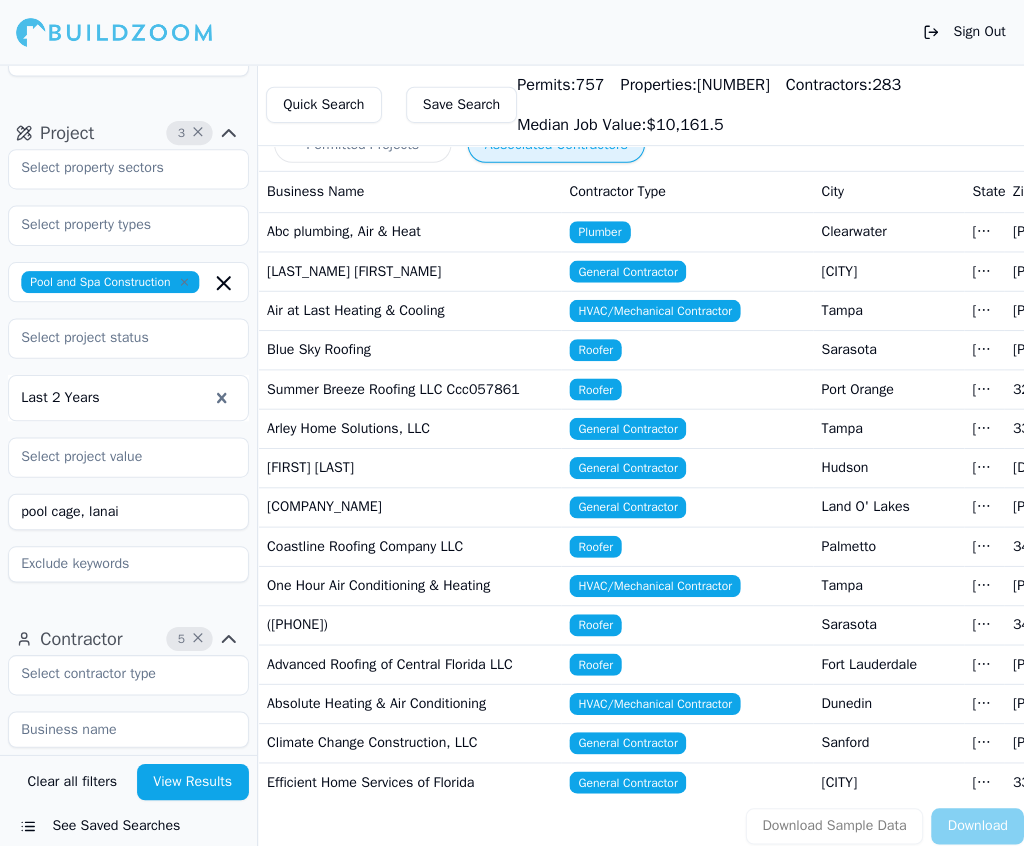 click on "Pool and Spa Construction Last 2 Years pool cage, lanai" at bounding box center [127, 363] 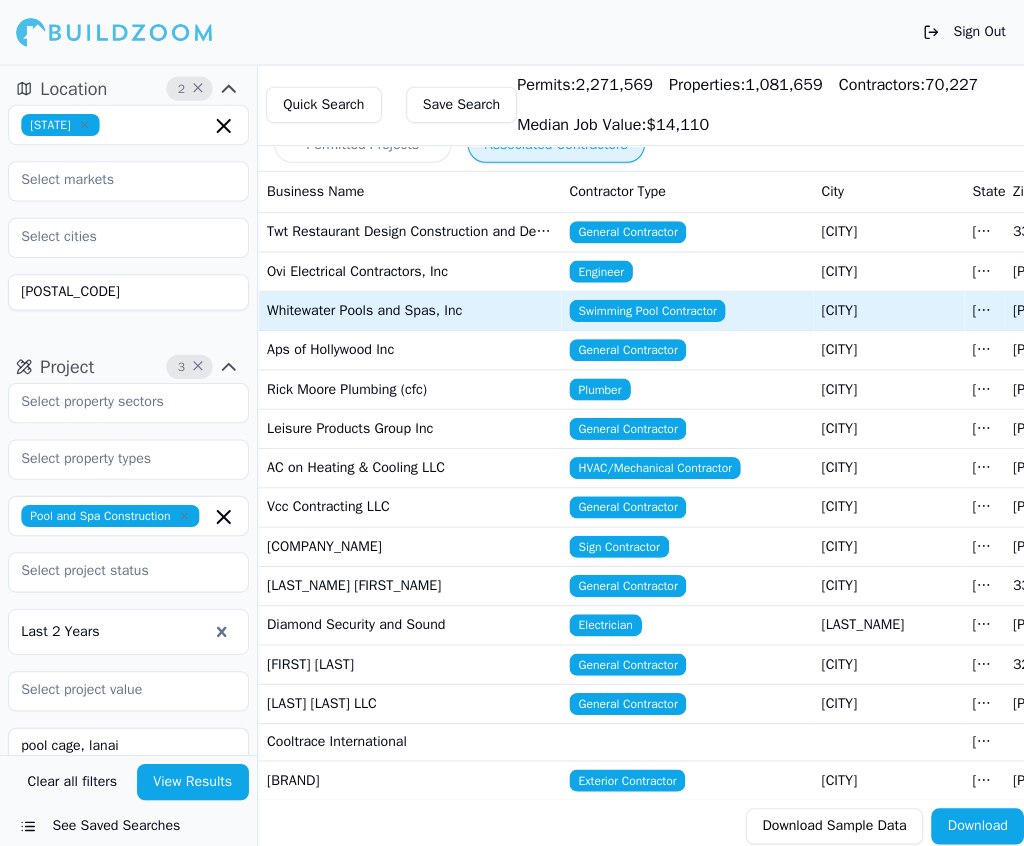scroll, scrollTop: 0, scrollLeft: 0, axis: both 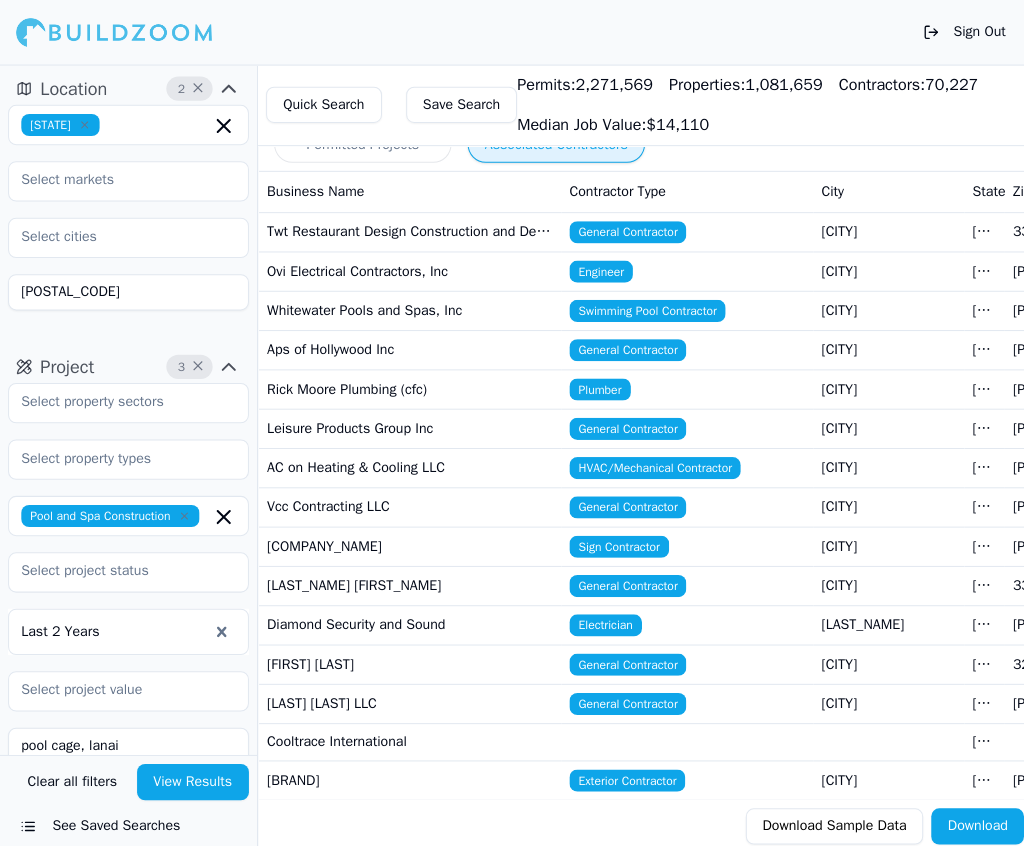 click on "Permitted Projects" at bounding box center [360, 143] 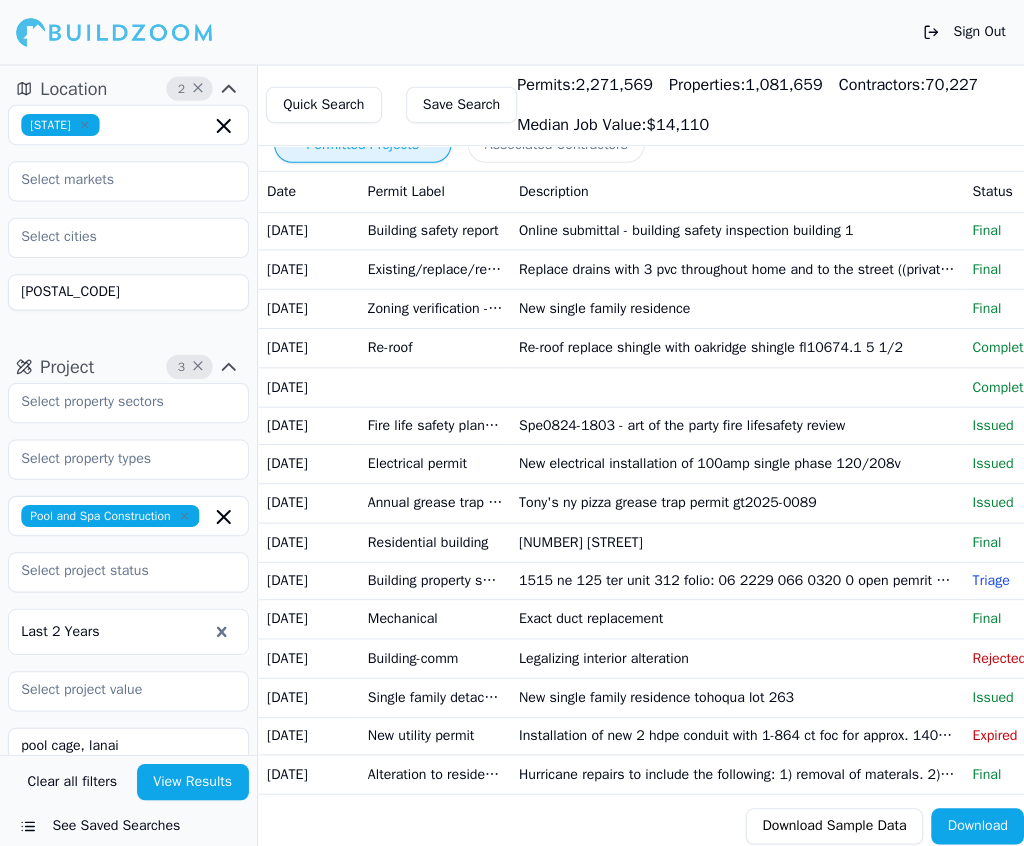 scroll, scrollTop: 0, scrollLeft: 0, axis: both 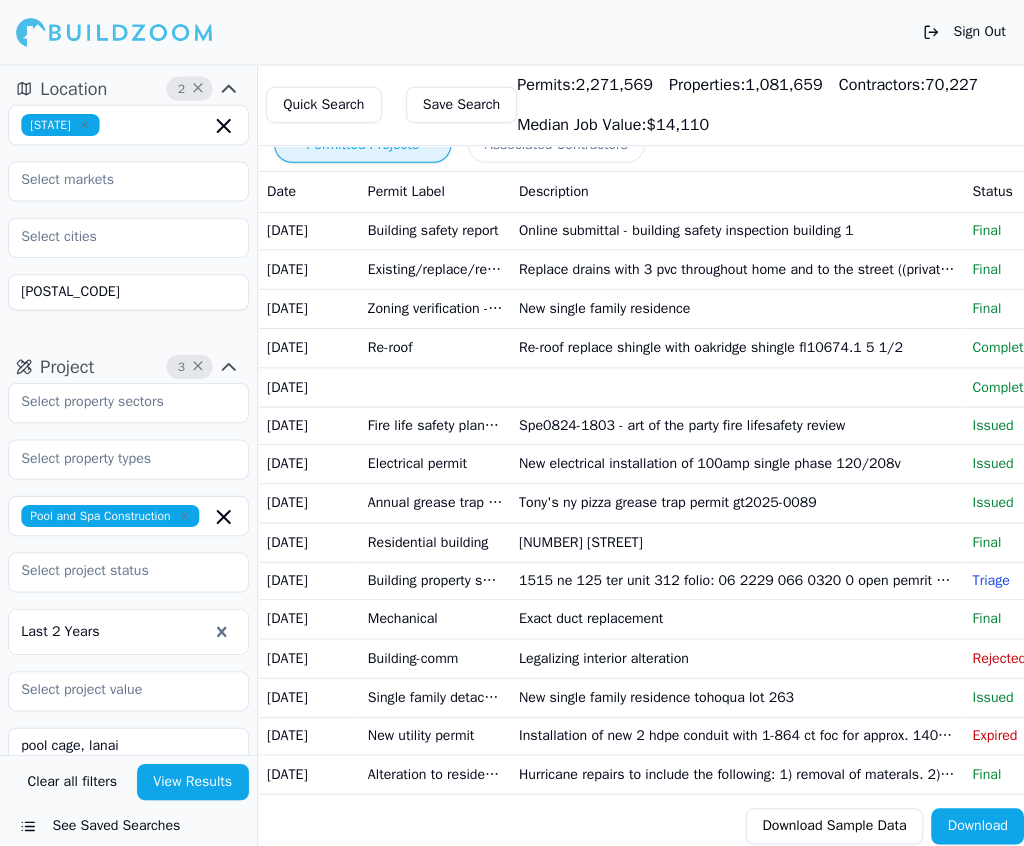 click on "Associated Contractors" at bounding box center [552, 143] 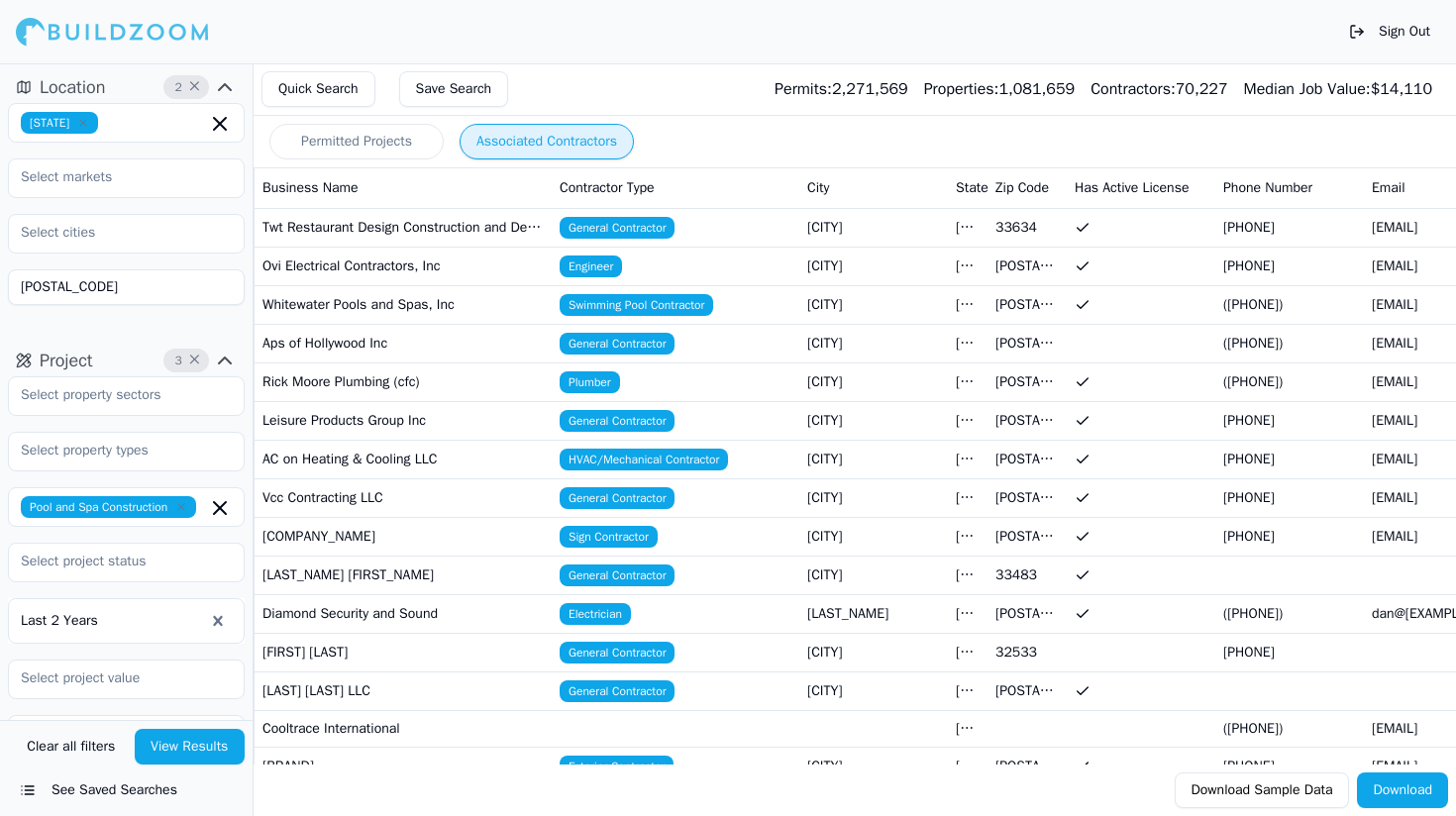 scroll, scrollTop: 0, scrollLeft: 0, axis: both 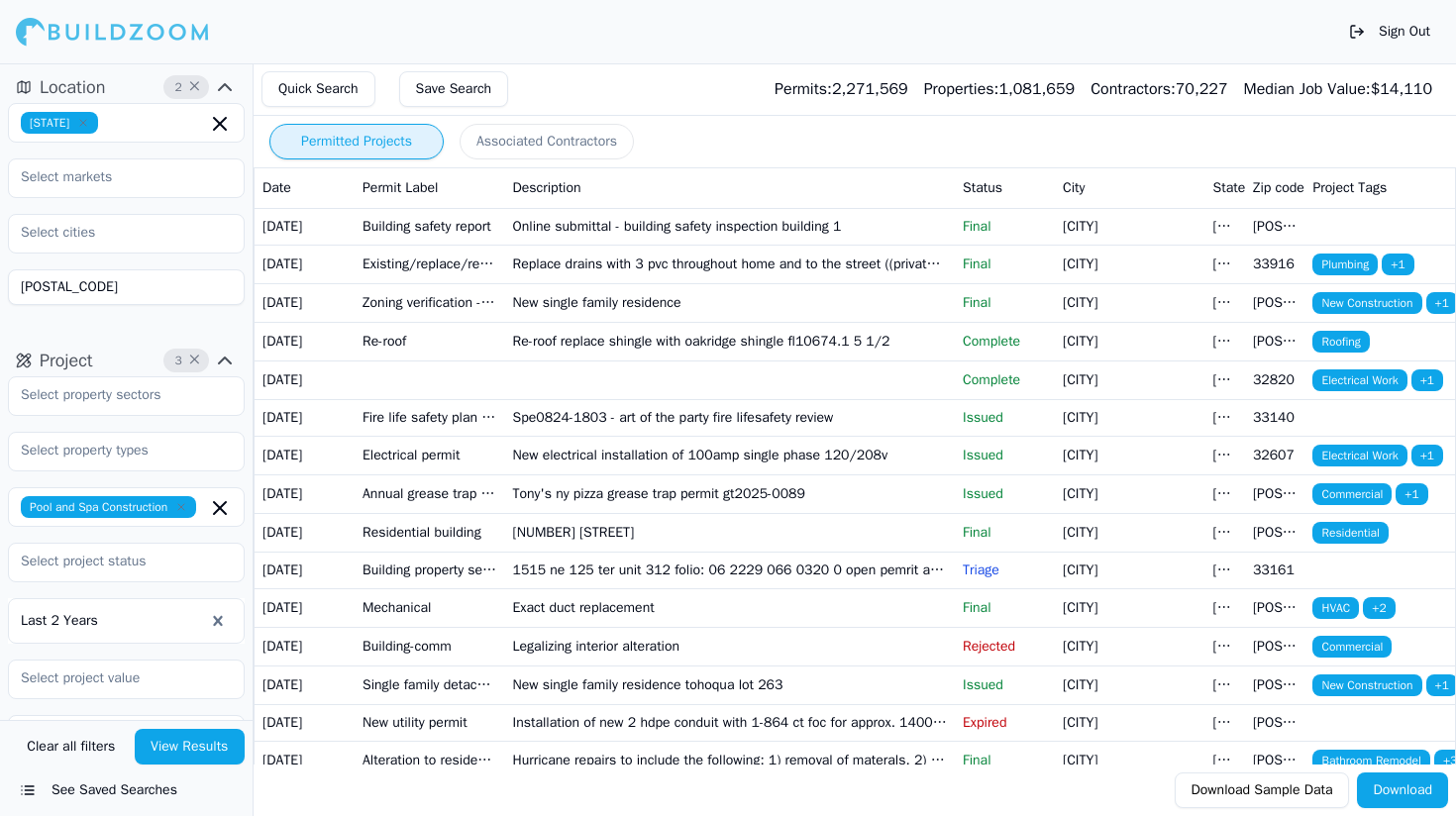 click on "Permitted Projects" at bounding box center (357, 142) 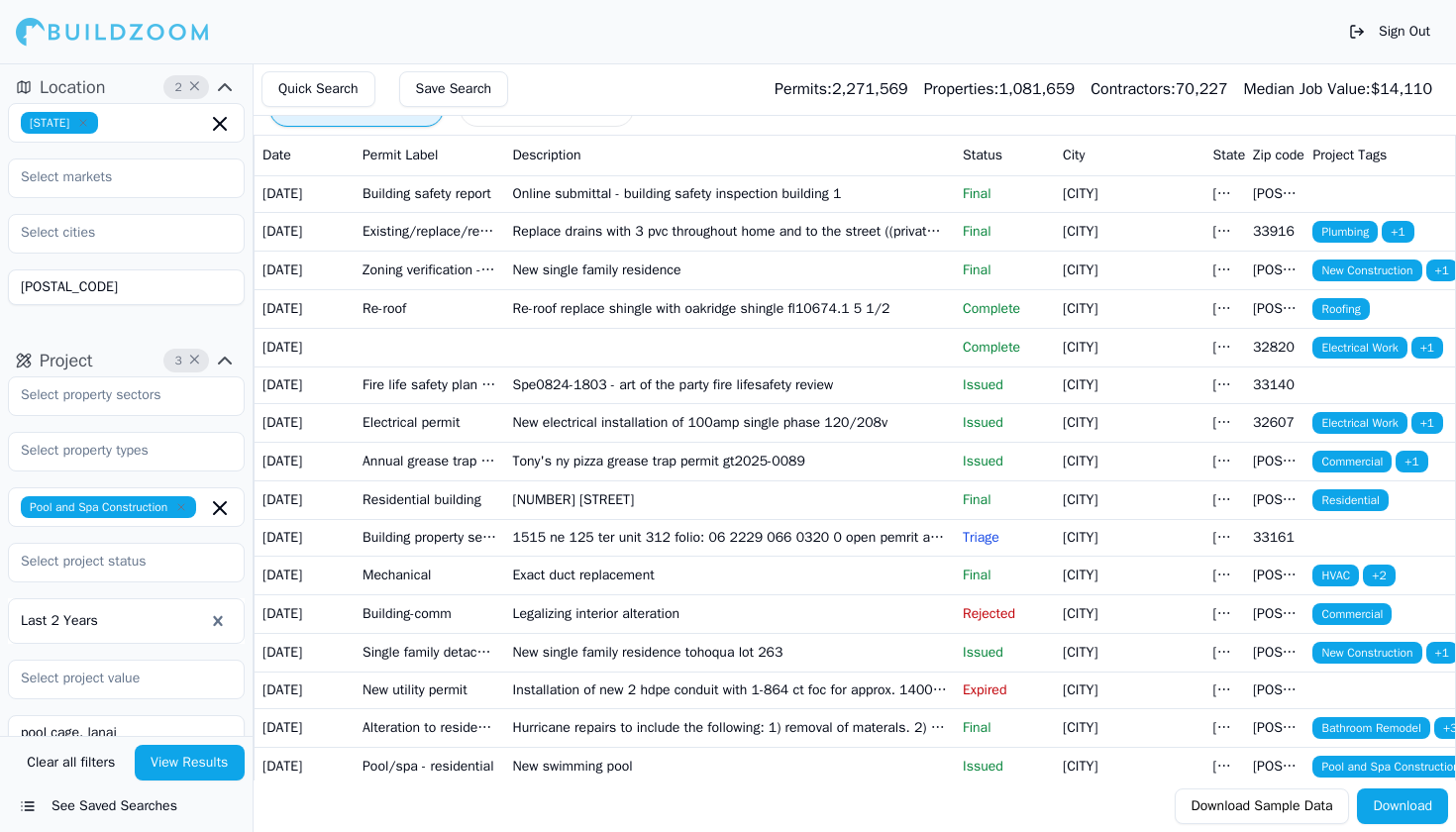 scroll, scrollTop: 36, scrollLeft: 0, axis: vertical 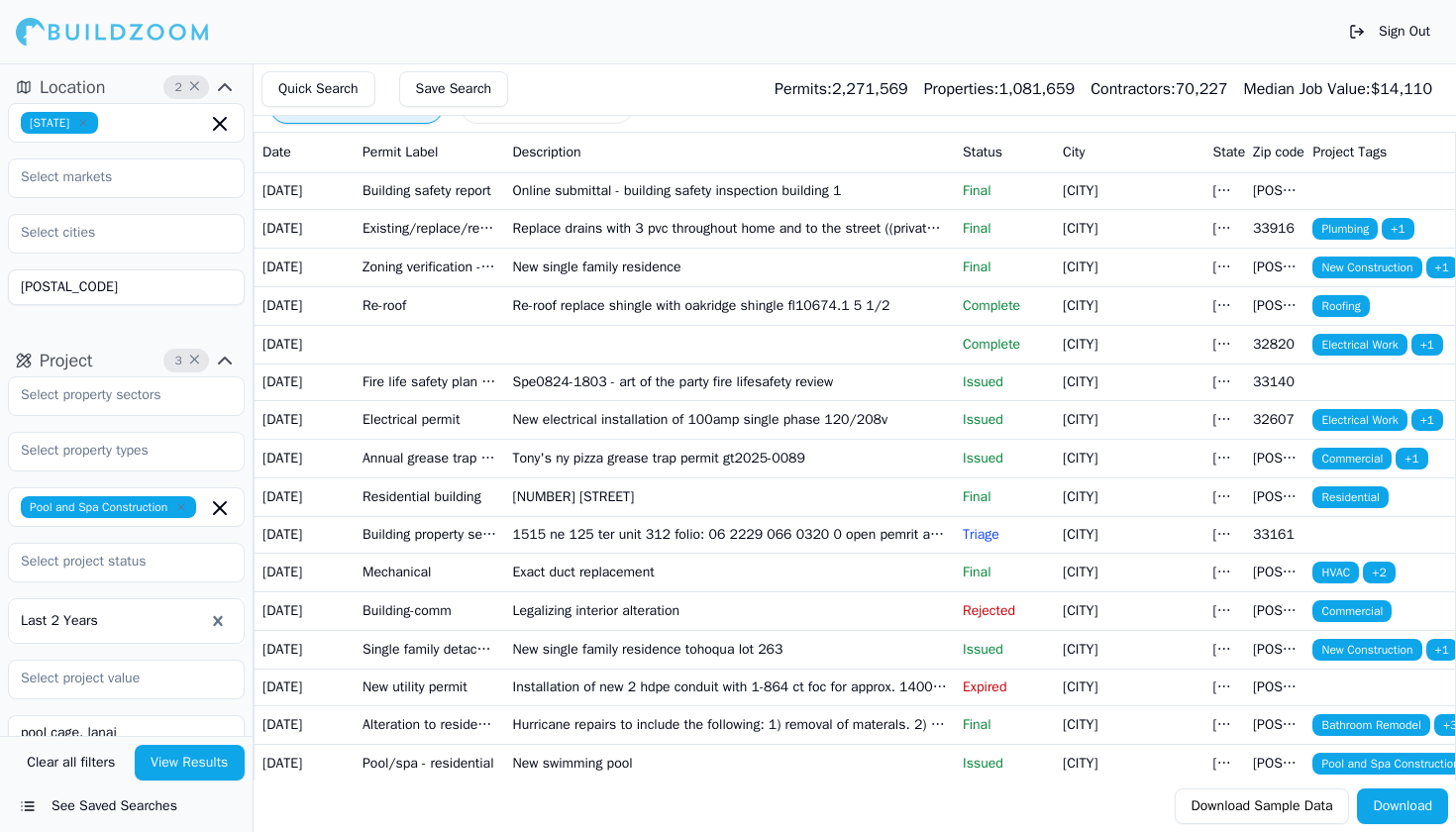 click on "[POSTAL_CODE]" at bounding box center [126, 287] 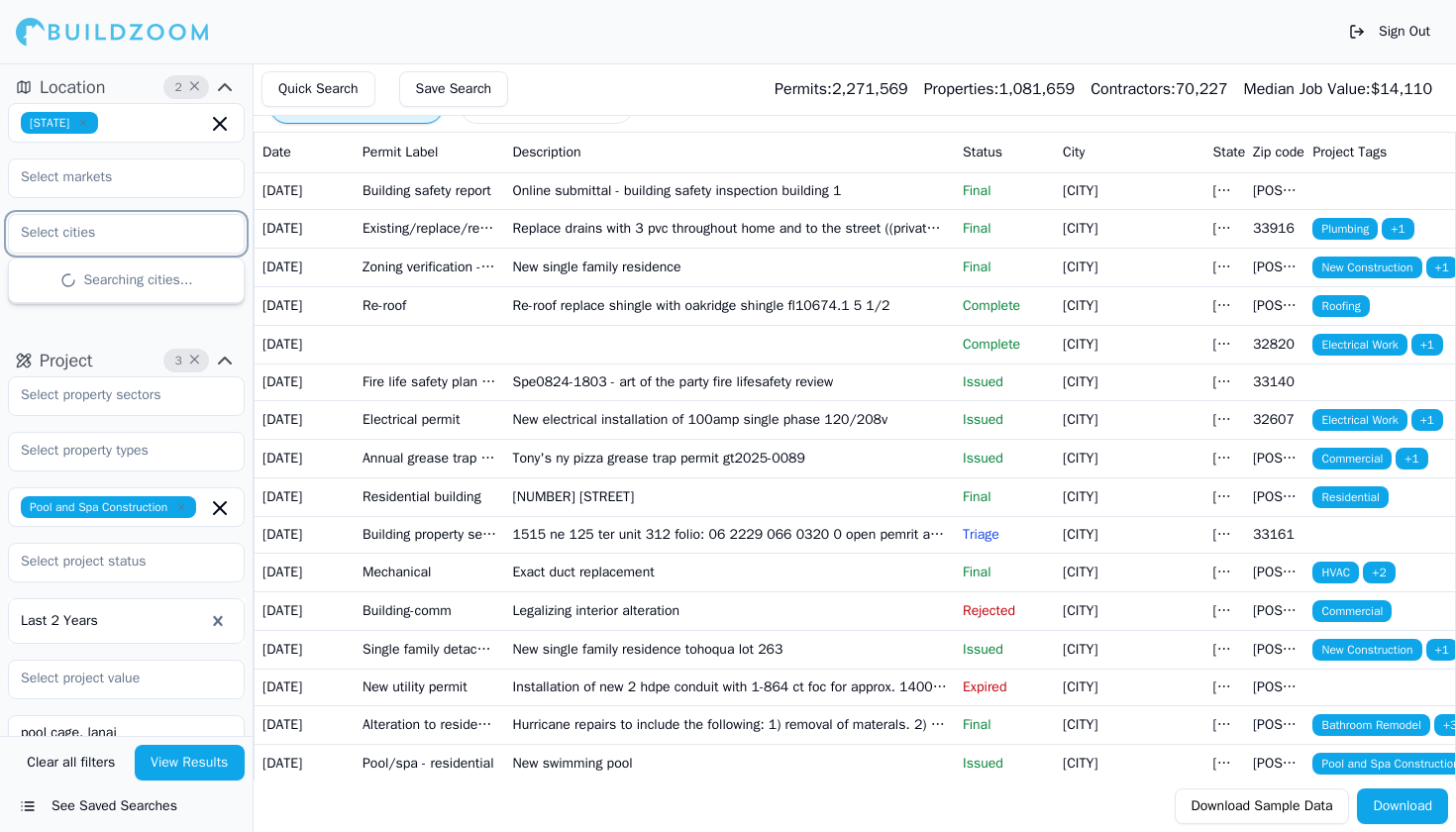 click at bounding box center [114, 233] 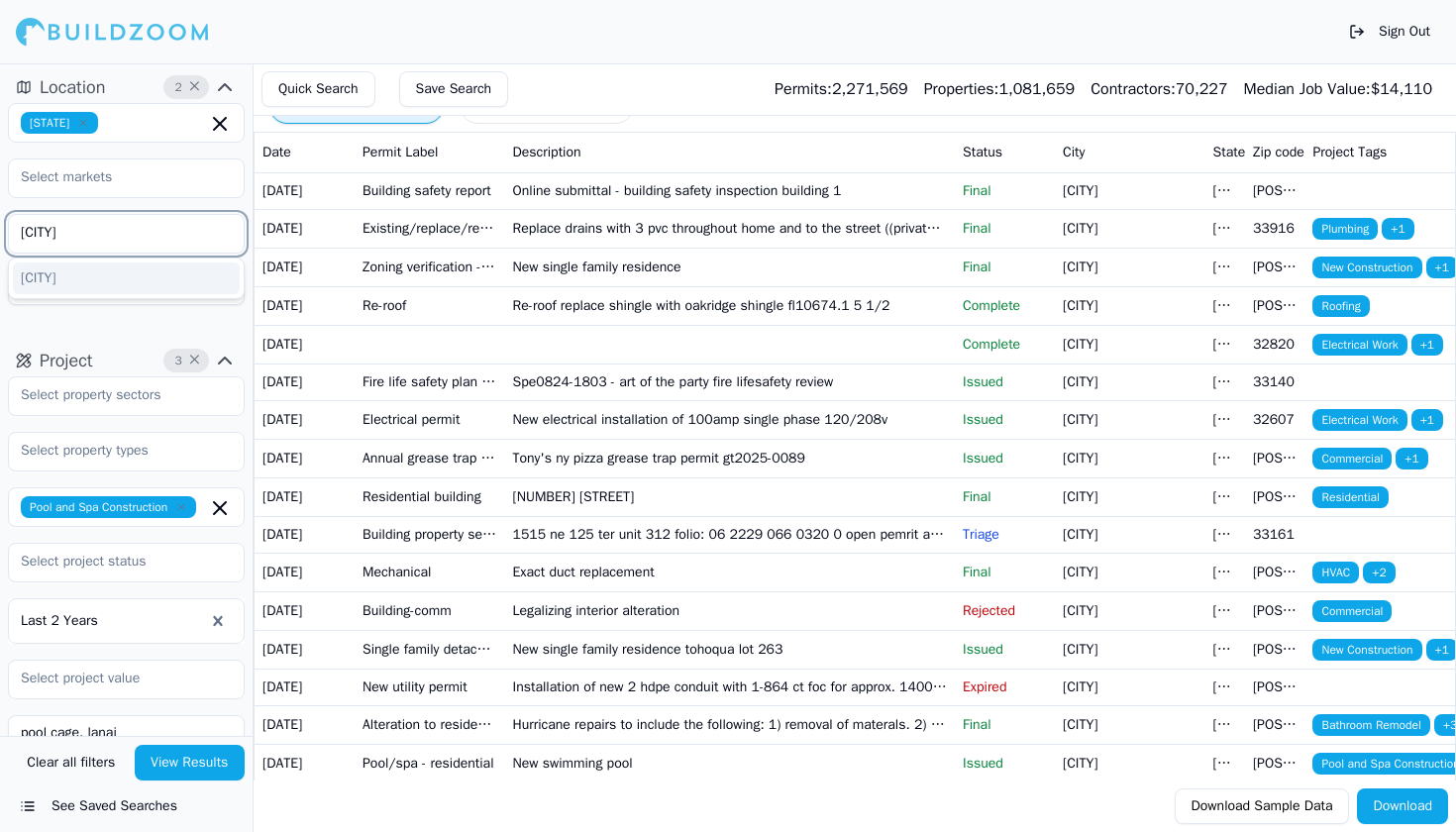 click on "[CITY]" at bounding box center (126, 278) 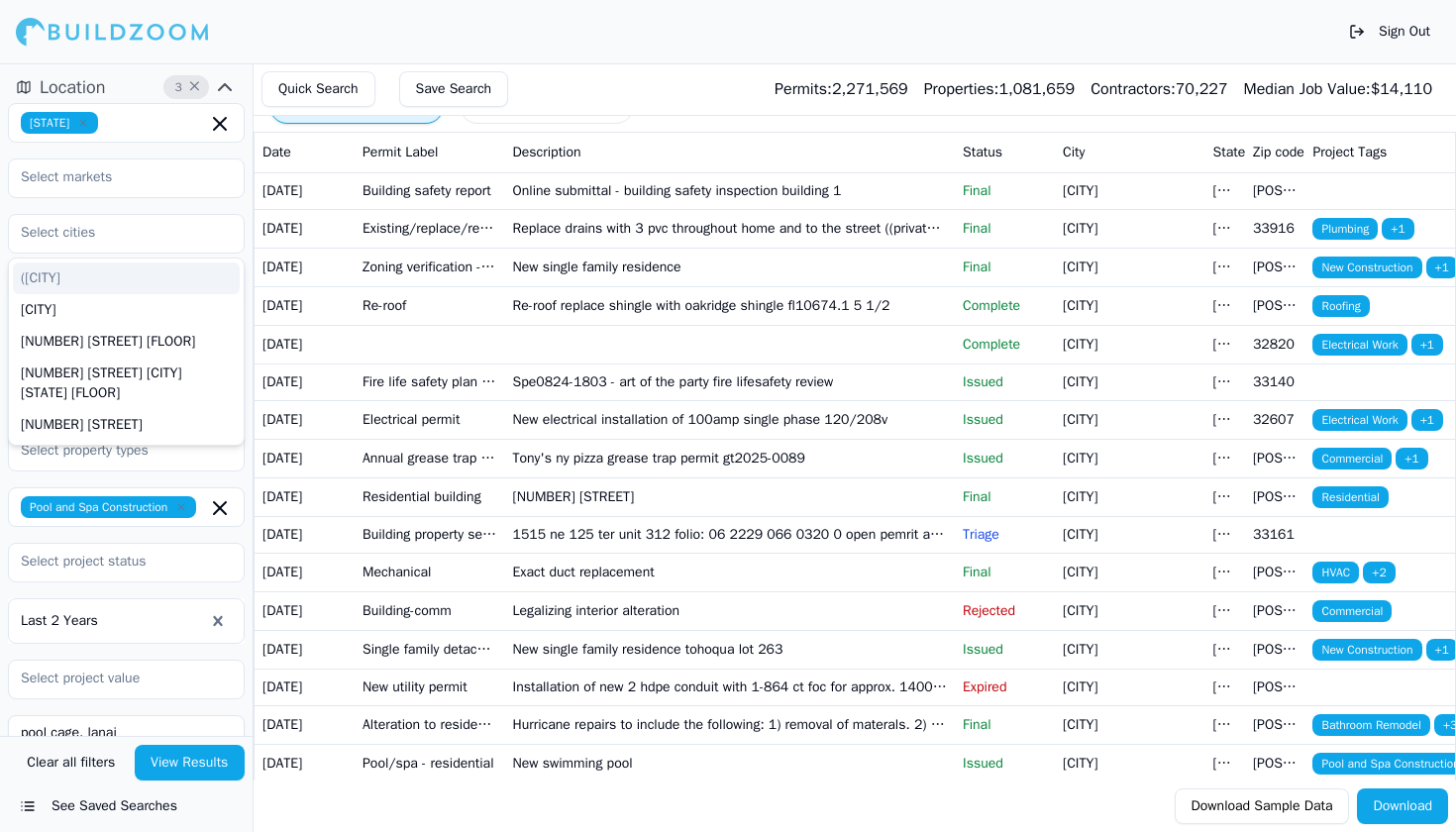 click on "[STATE] ([LOCATION] [LOCATION] [LOCATION] [LOCATION] [LOCATION] [LOCATION] [LOCATION] [LOCATION] [LOCATION] [LOCATION] [LOCATION] [LOCATION] [LOCATION] [LOCATION] [LOCATION] [LOCATION] [POSTAL_CODE])" at bounding box center (126, 204) 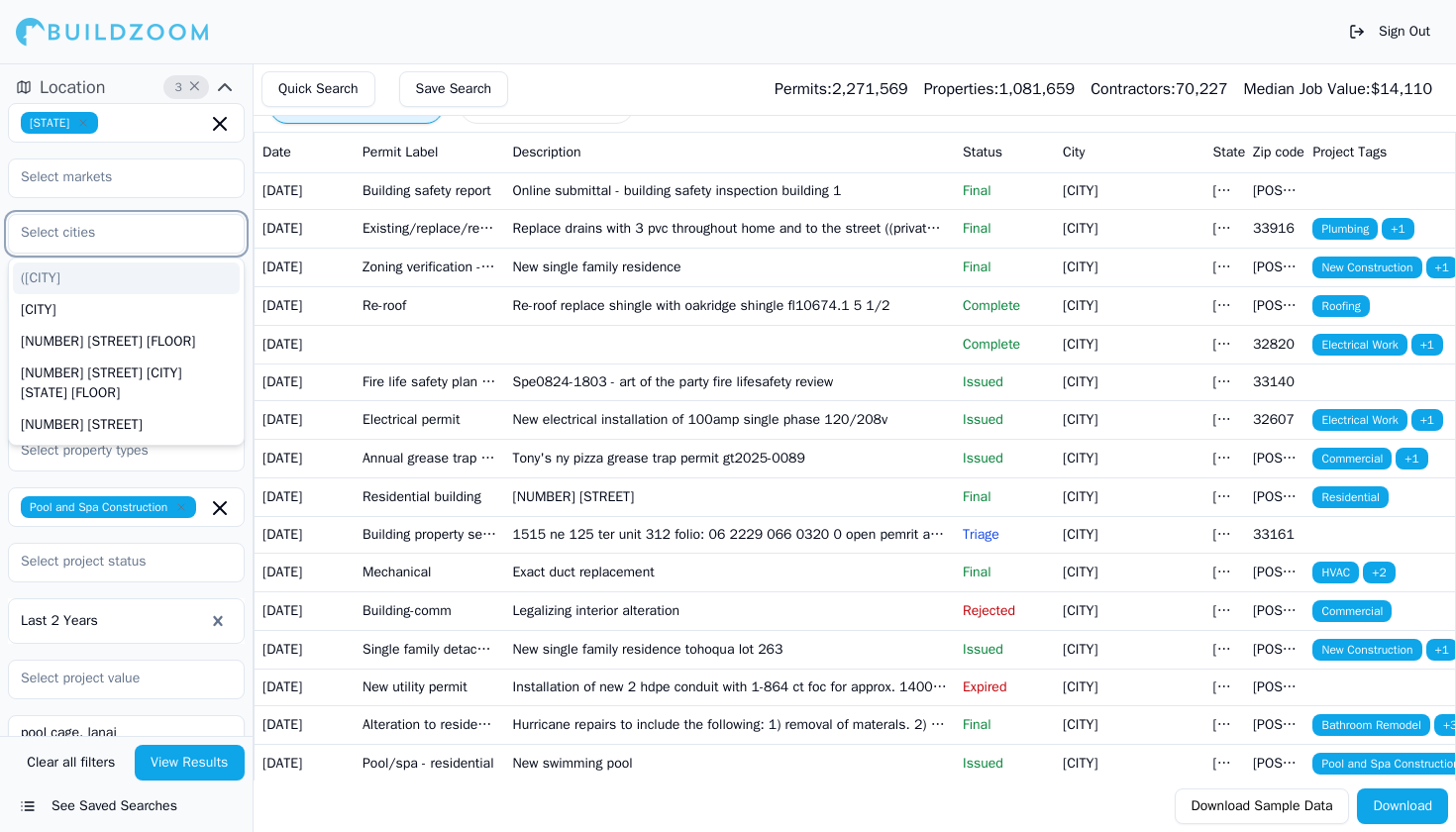 click at bounding box center (114, 233) 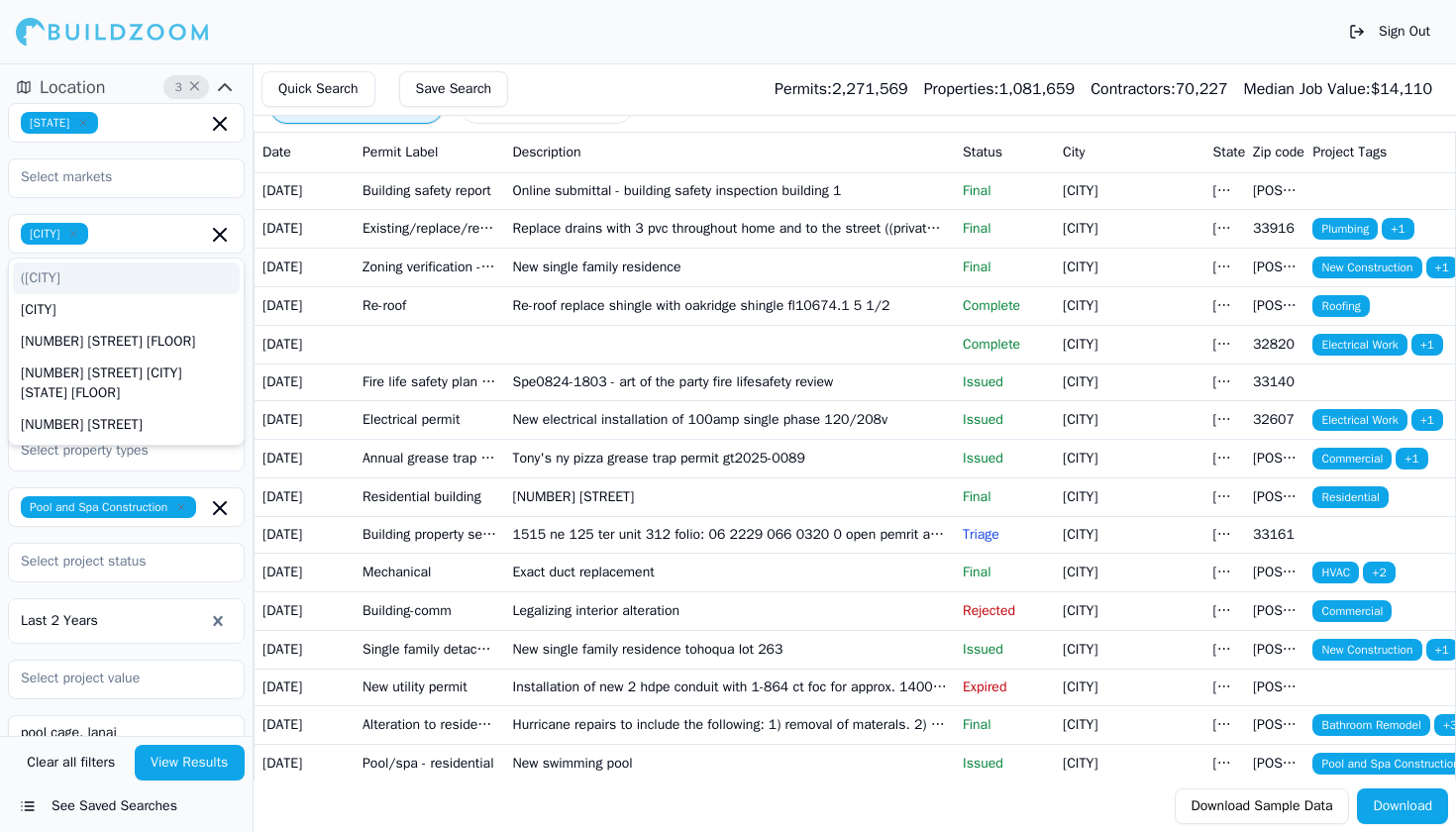 click on "[COMPANY] ([CITY] ([CITY] [NUMBER] [STREET] [STATE] [NUMBER] [STREET] [STATE] [NUMBER] [STREET] [STATE]))" at bounding box center (126, 204) 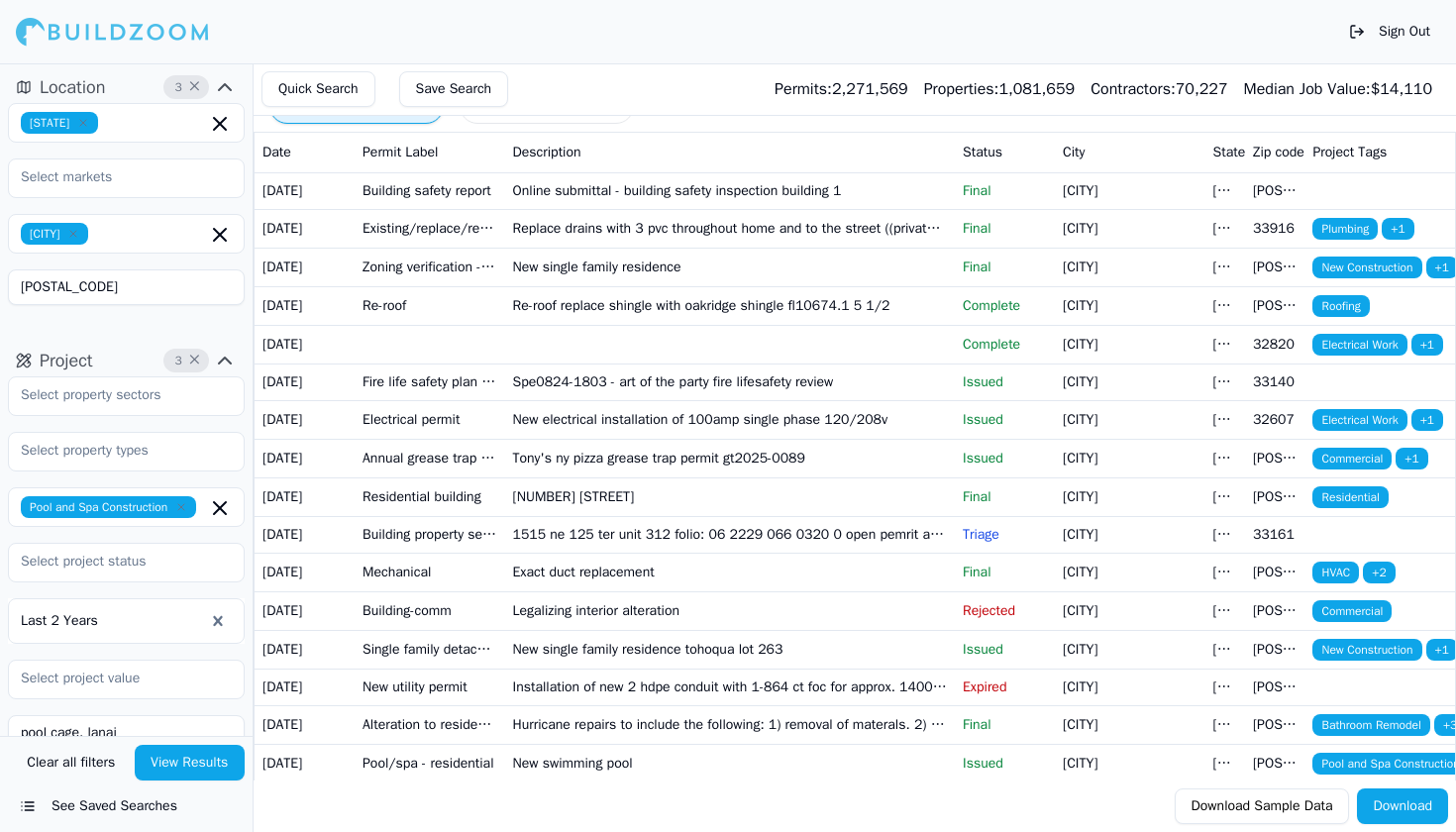click on "View Results" at bounding box center (190, 763) 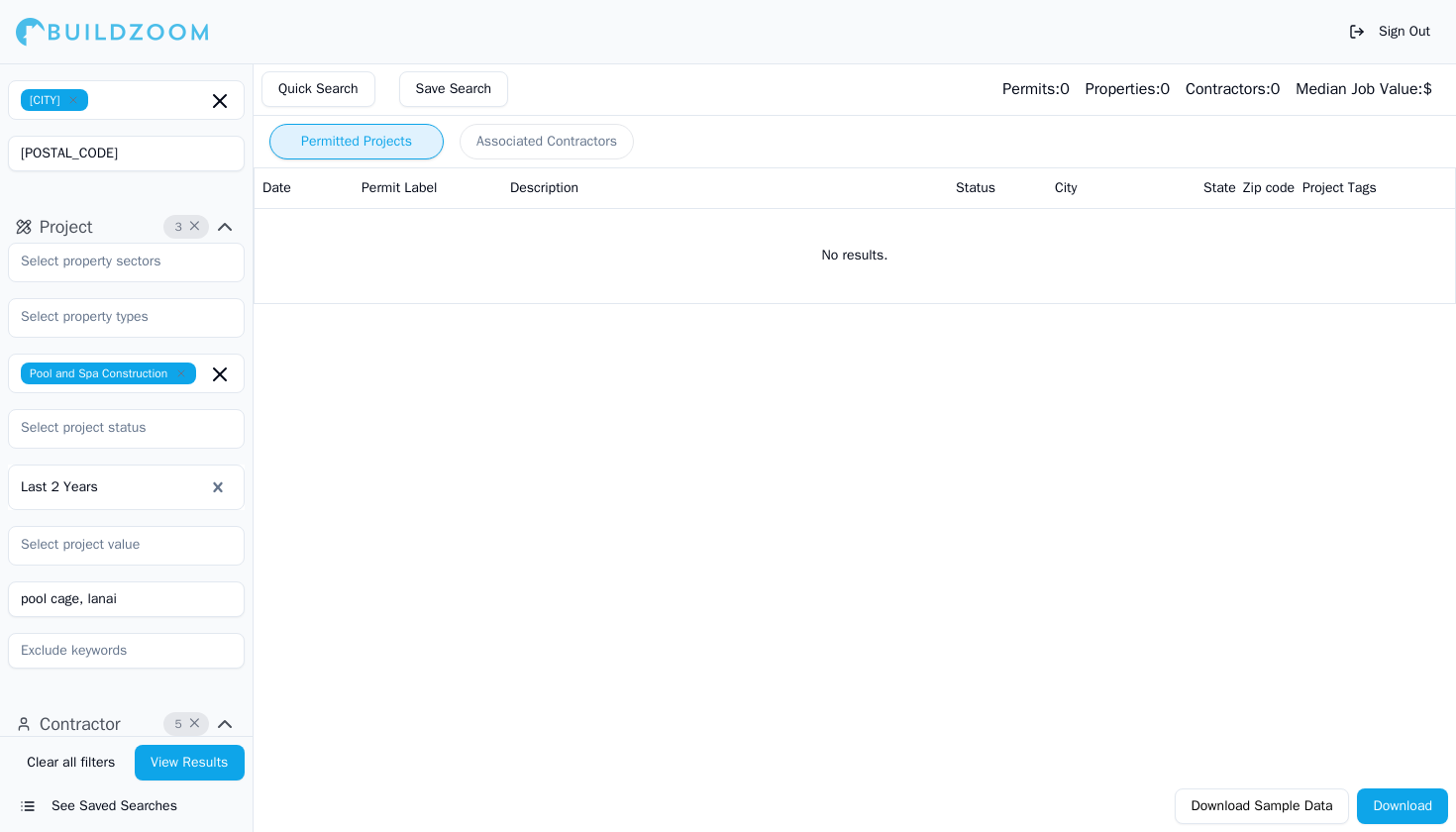scroll, scrollTop: 211, scrollLeft: 0, axis: vertical 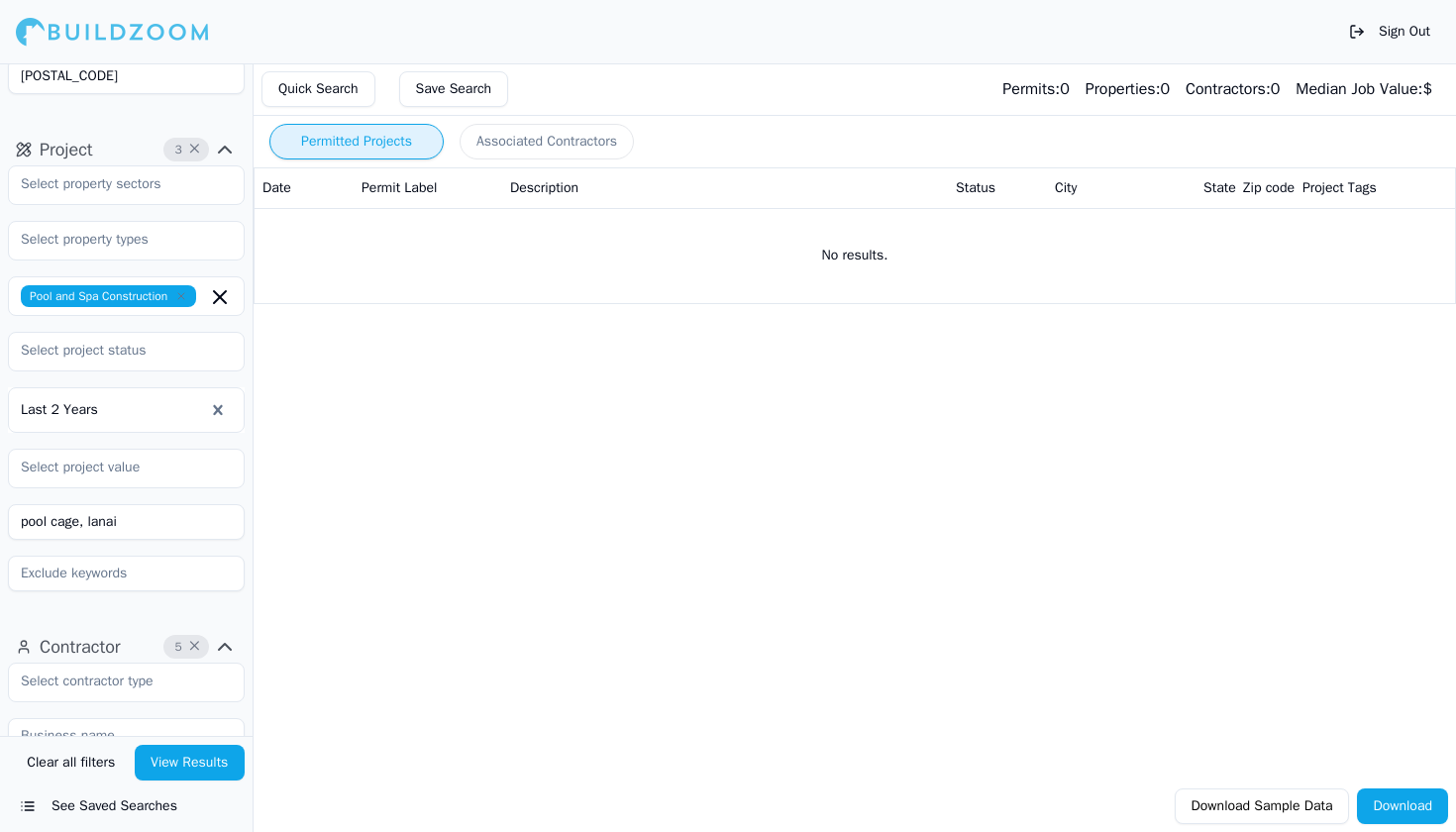 click on "pool cage, lanai" at bounding box center [126, 522] 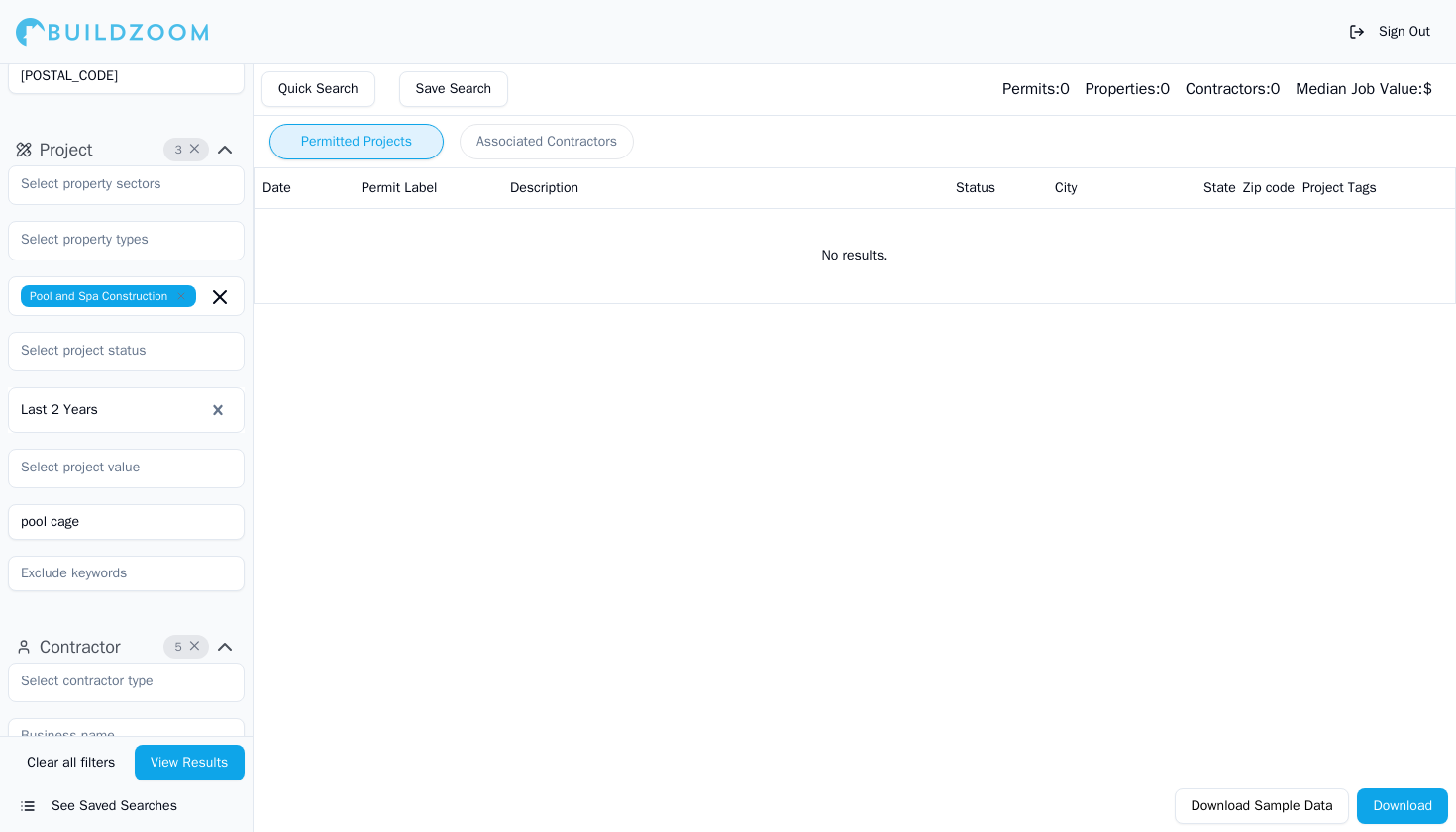 click on "Clear all filters View Results See Saved Searches" at bounding box center [126, 783] 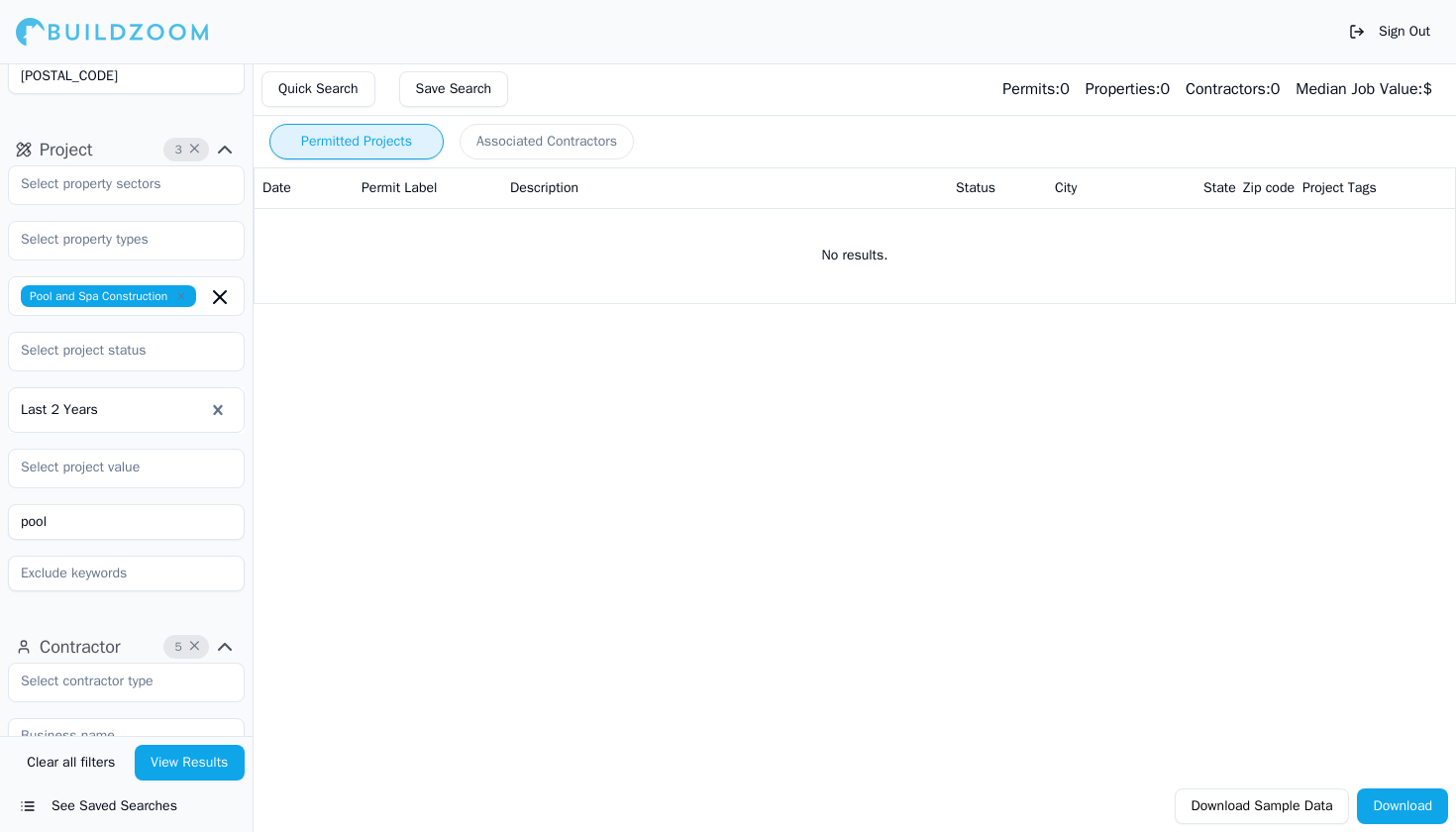 click on "View Results" at bounding box center [190, 763] 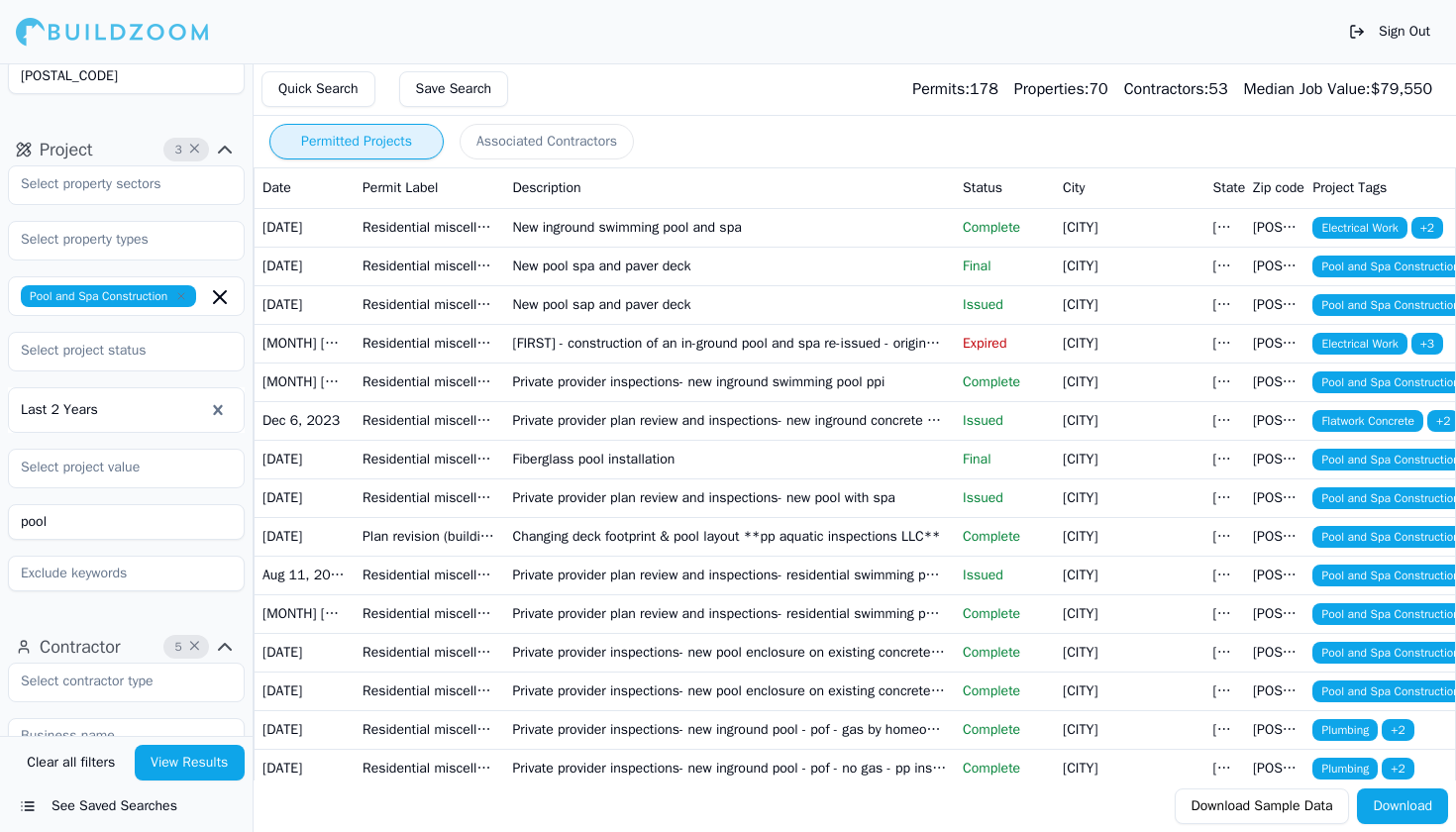 scroll, scrollTop: 0, scrollLeft: 0, axis: both 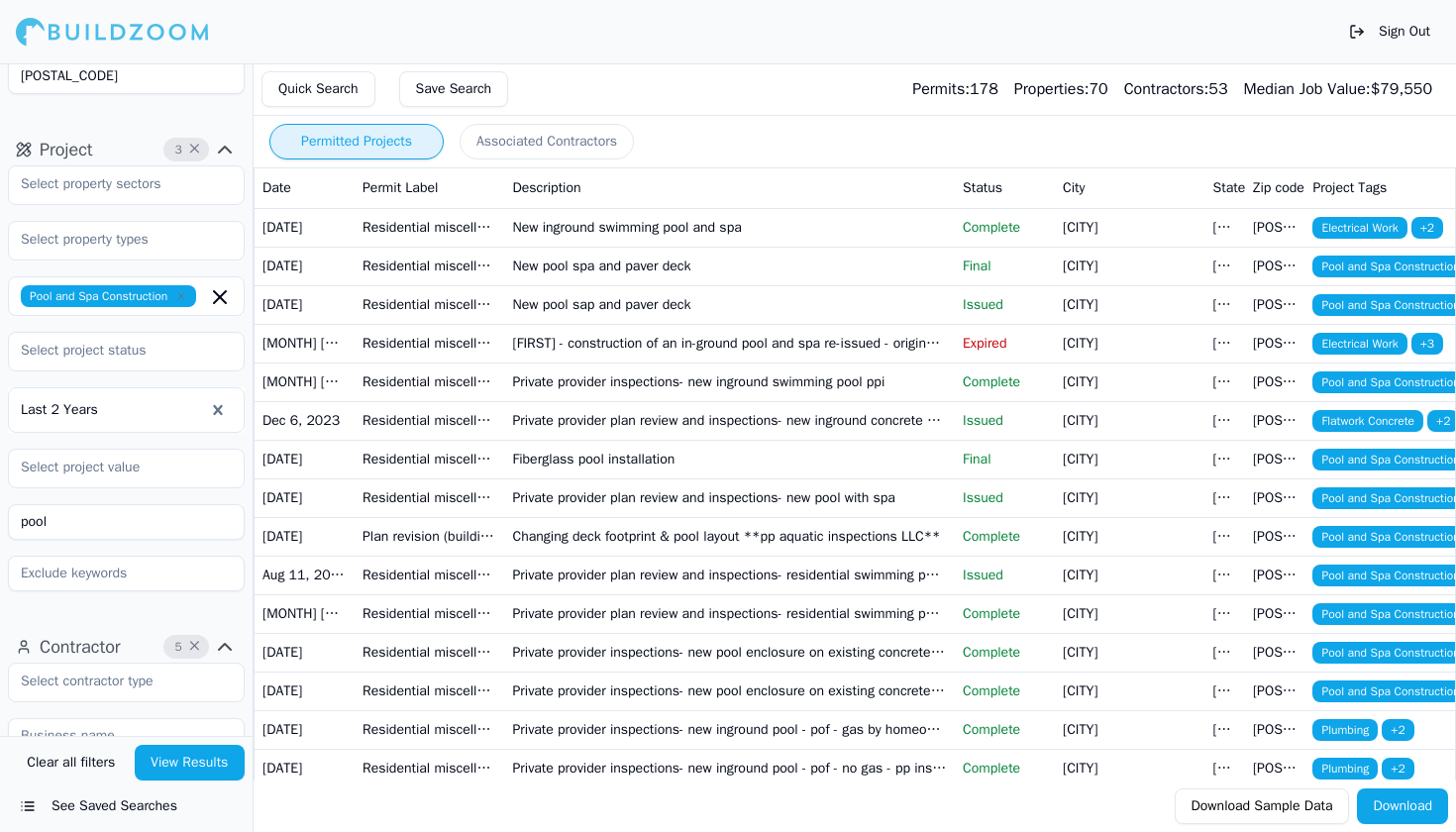 click on "Associated Contractors" at bounding box center (547, 142) 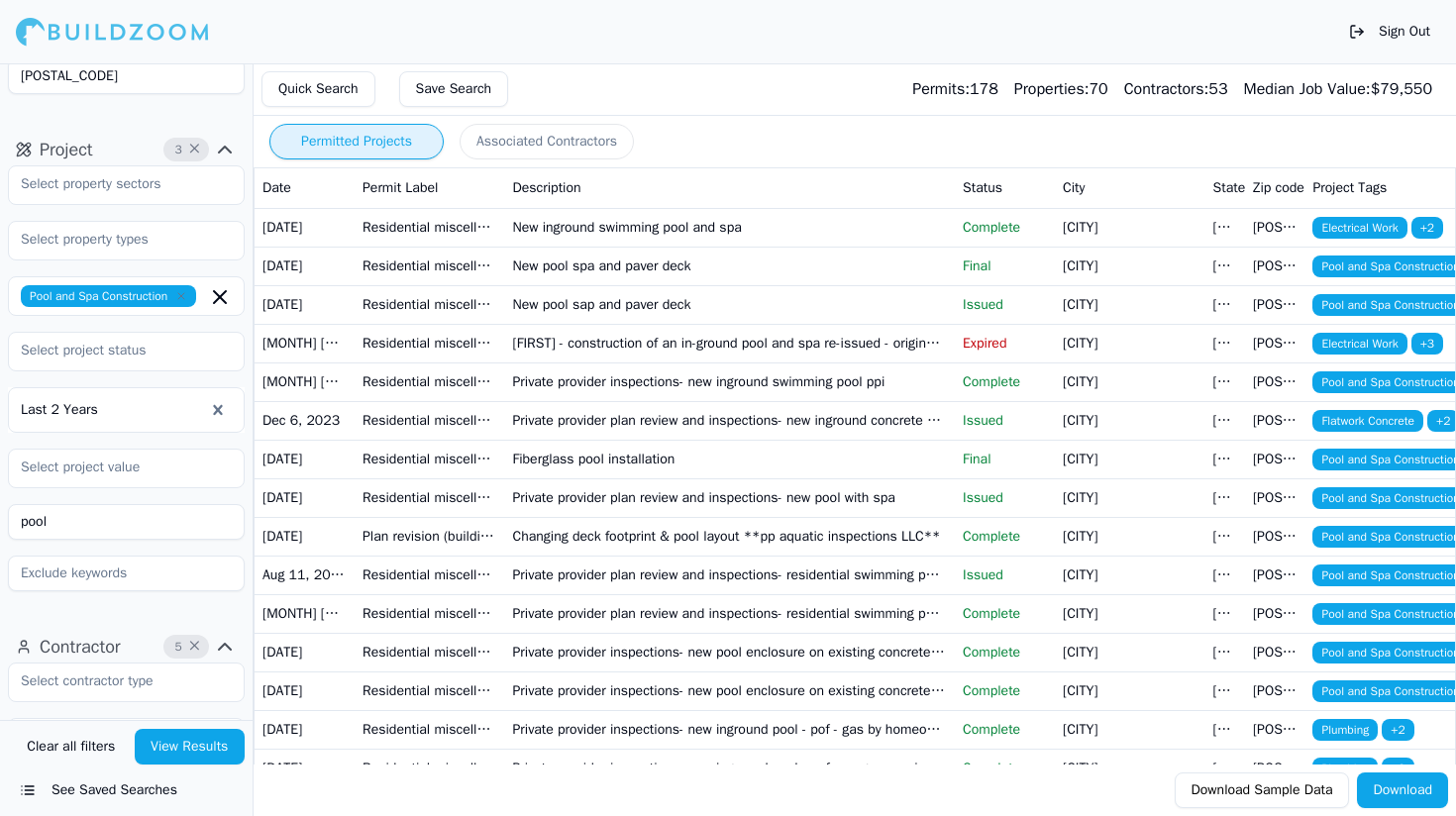click on "Permitted Projects" at bounding box center (357, 142) 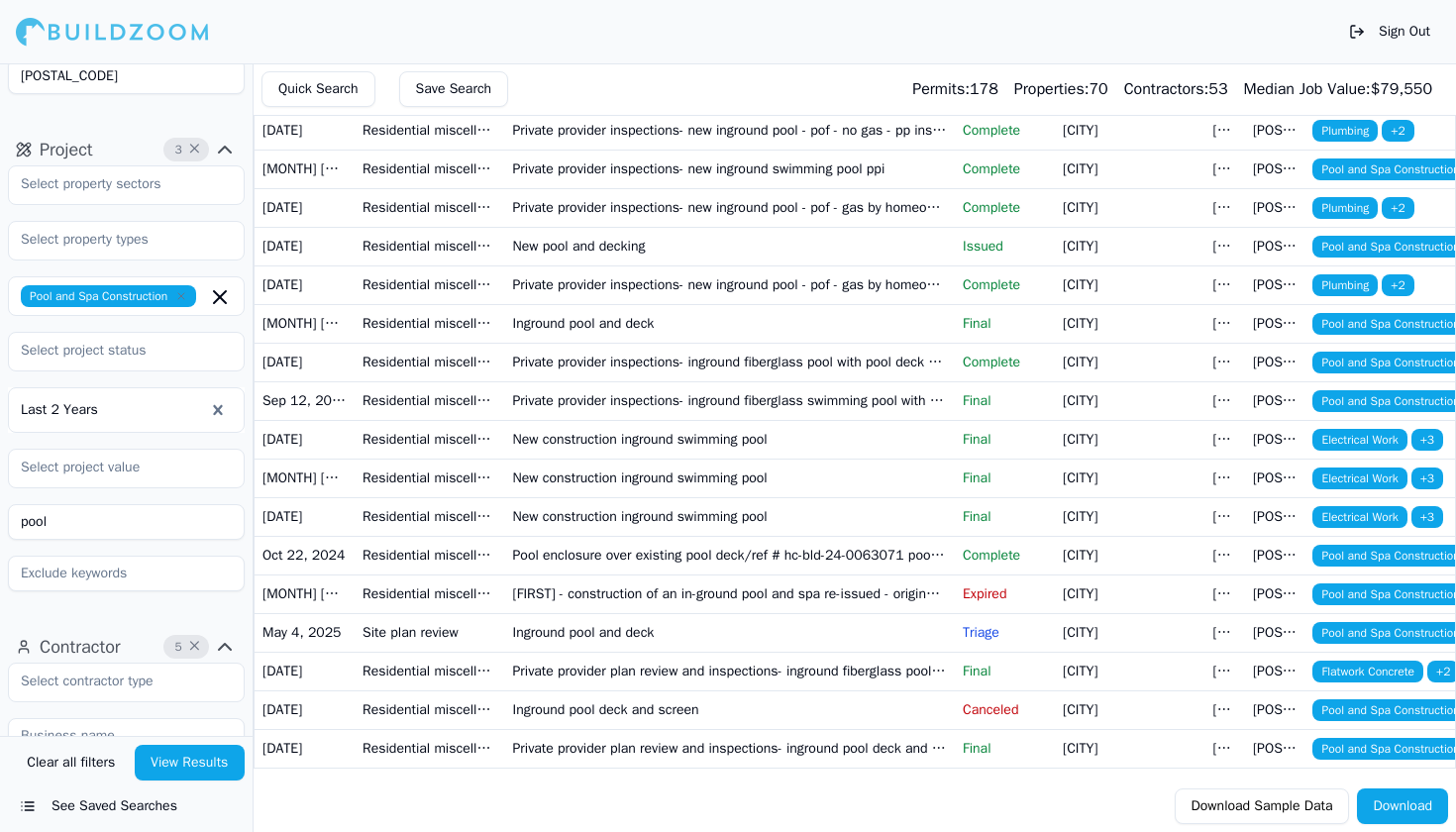 scroll, scrollTop: 4888, scrollLeft: 0, axis: vertical 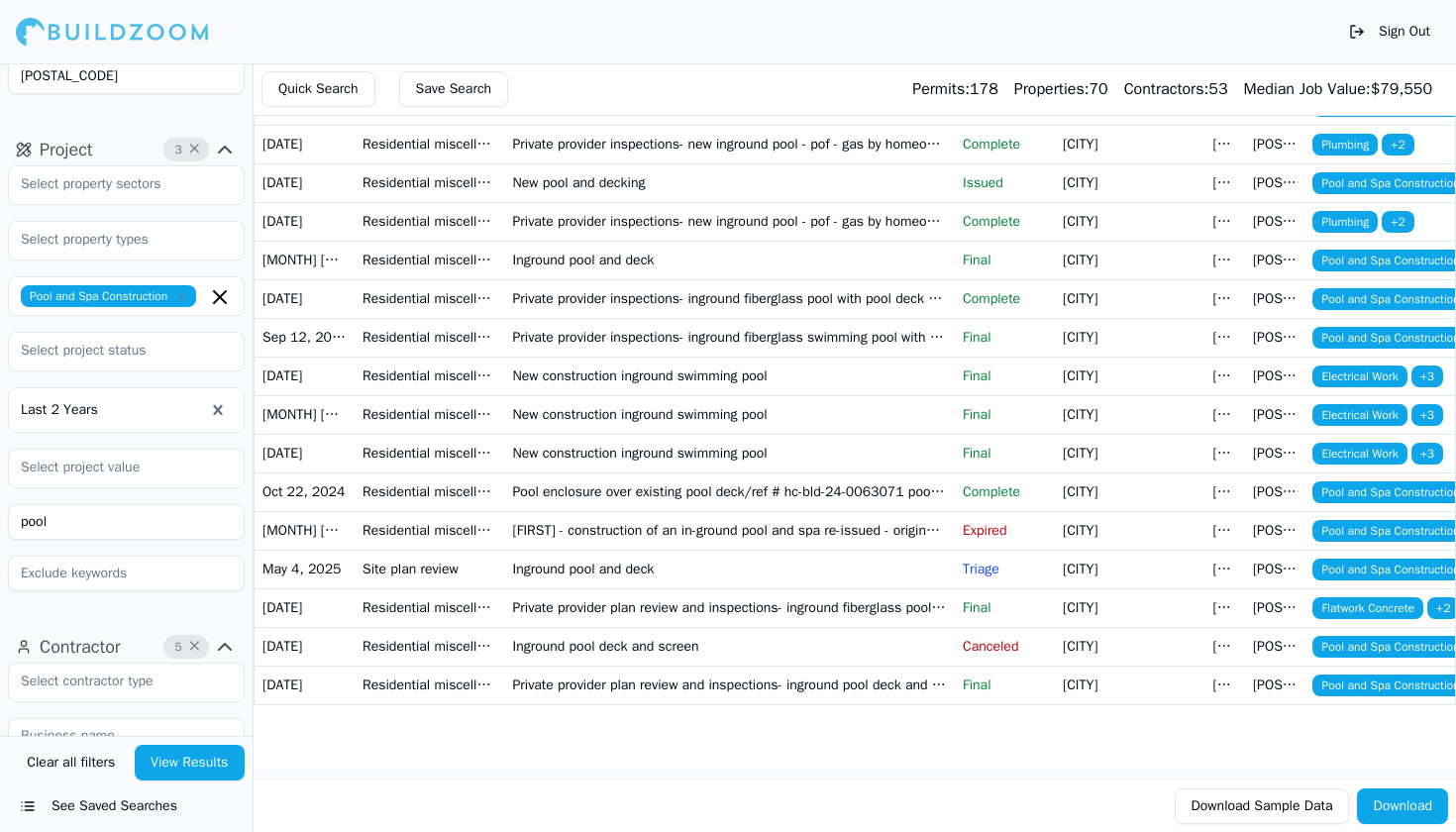 click on "pool" at bounding box center (126, 522) 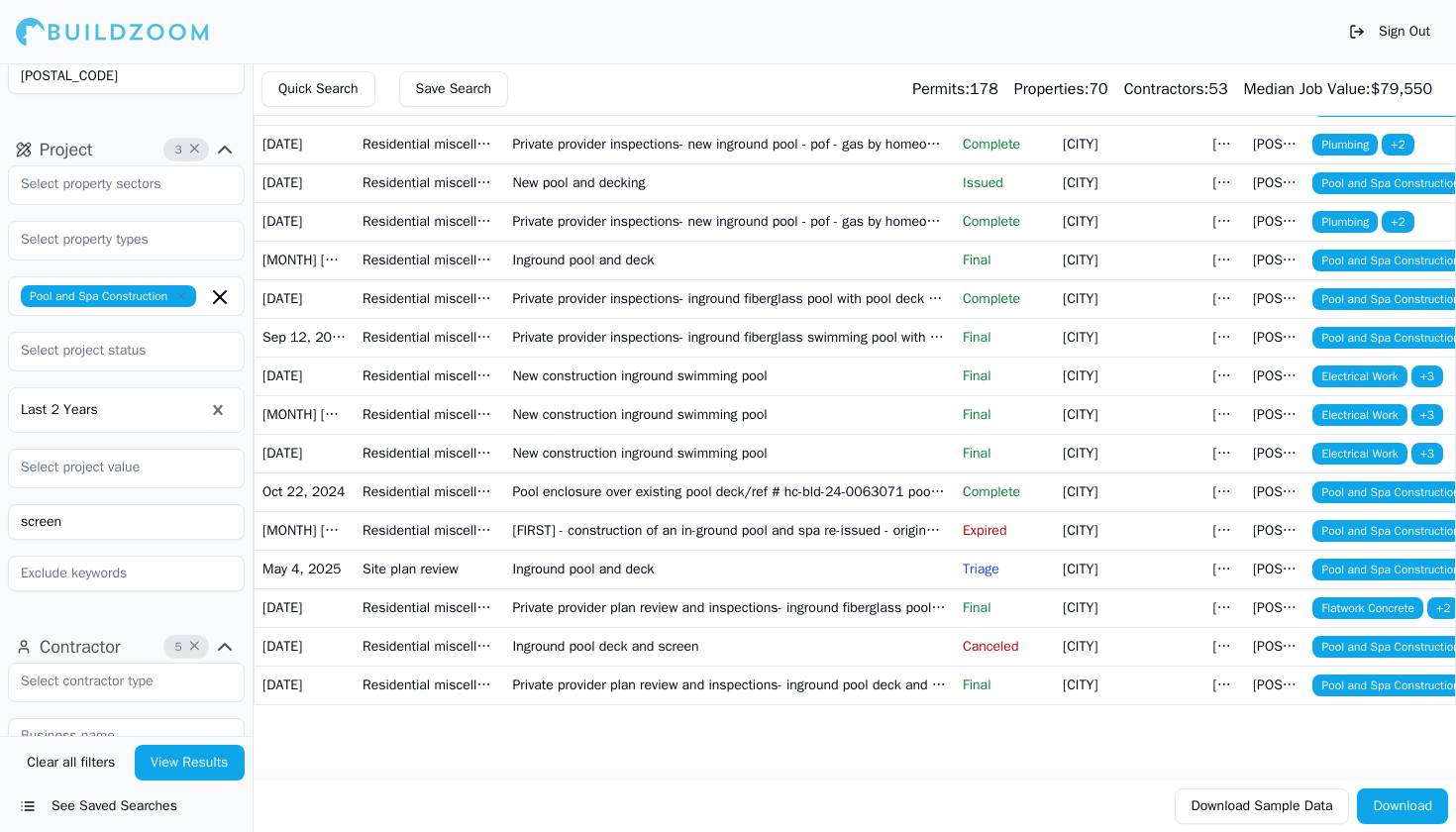 click on "View Results" at bounding box center [190, 763] 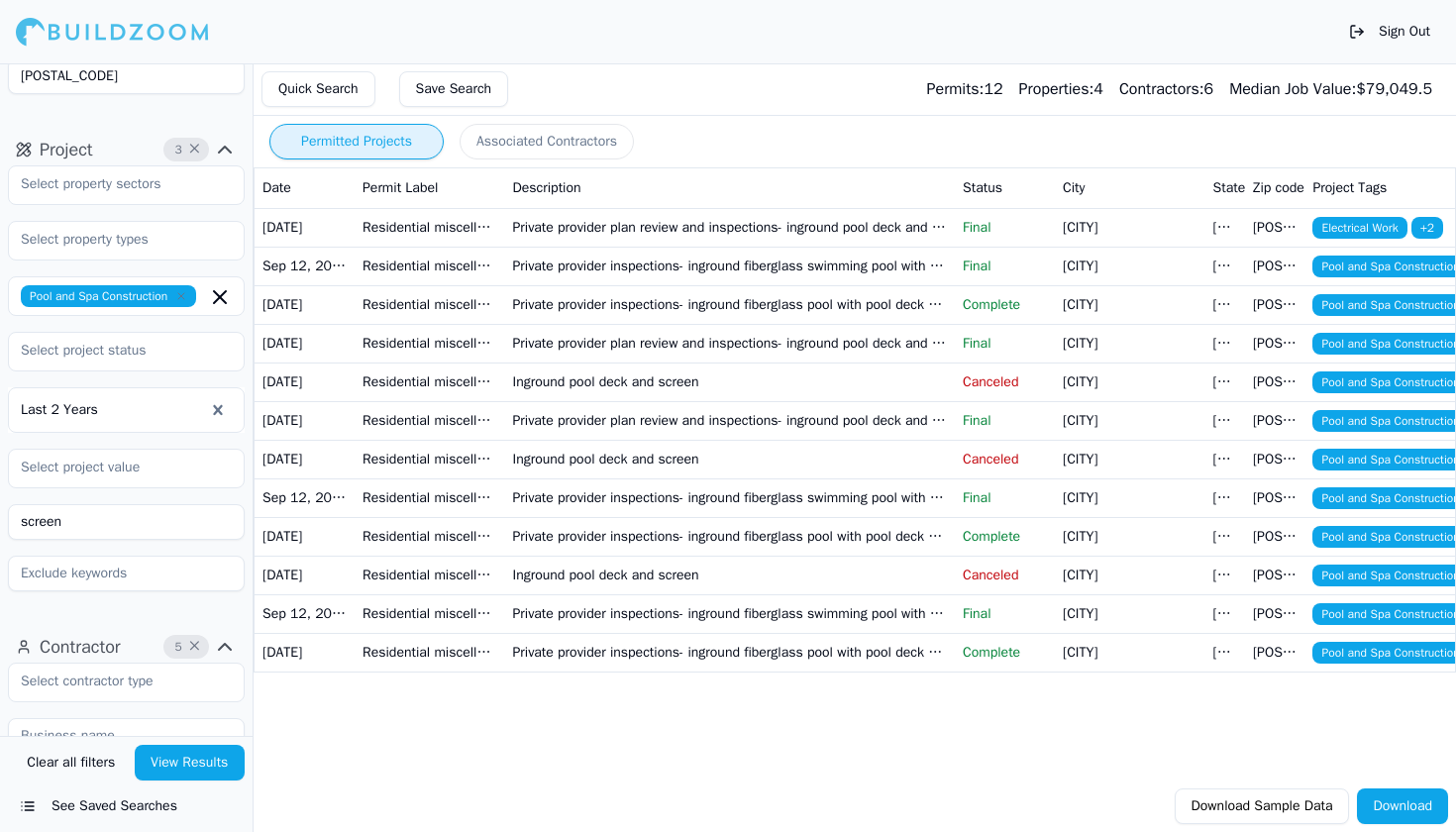 scroll, scrollTop: 0, scrollLeft: 0, axis: both 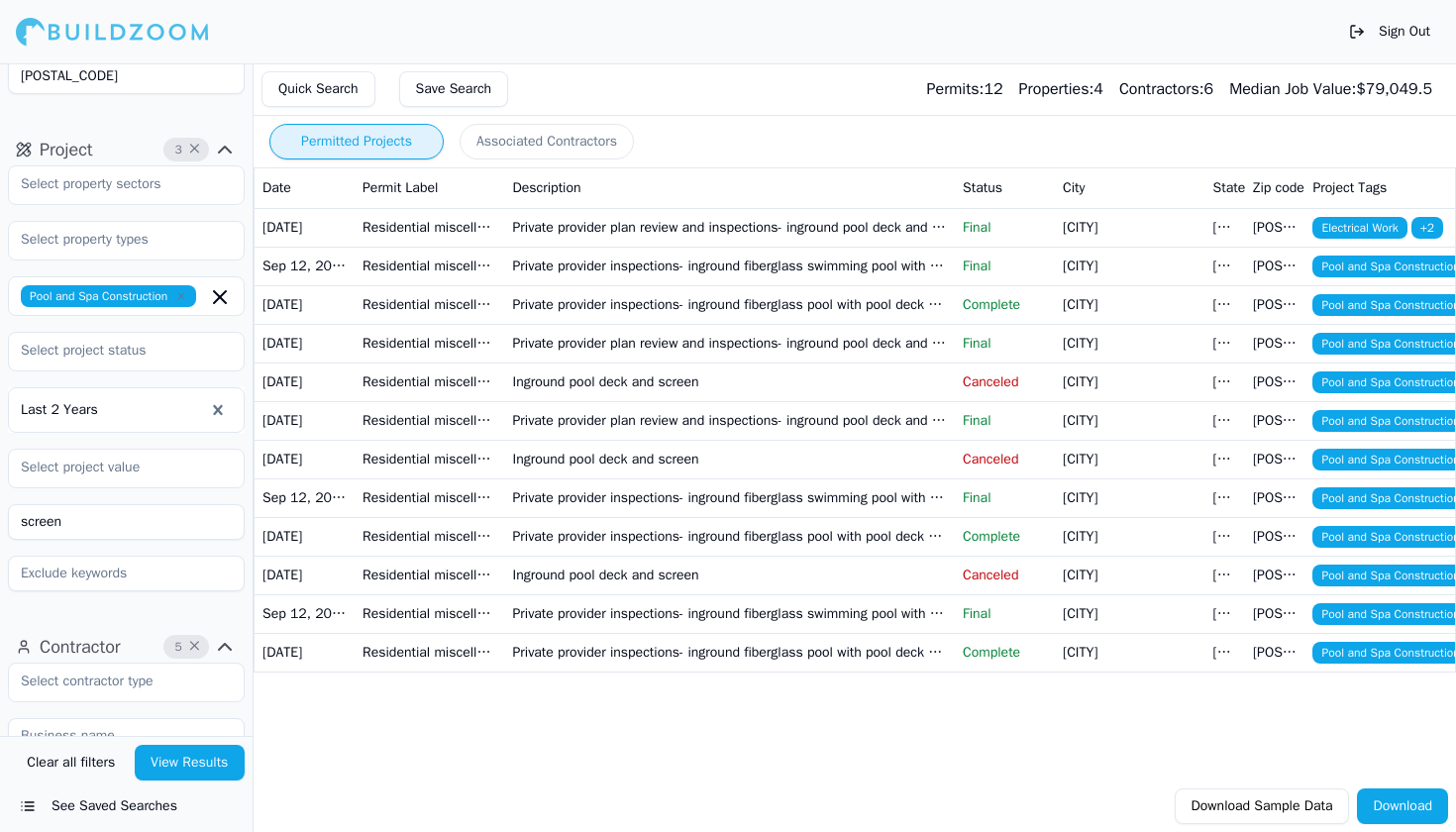 click on "screen" at bounding box center [126, 522] 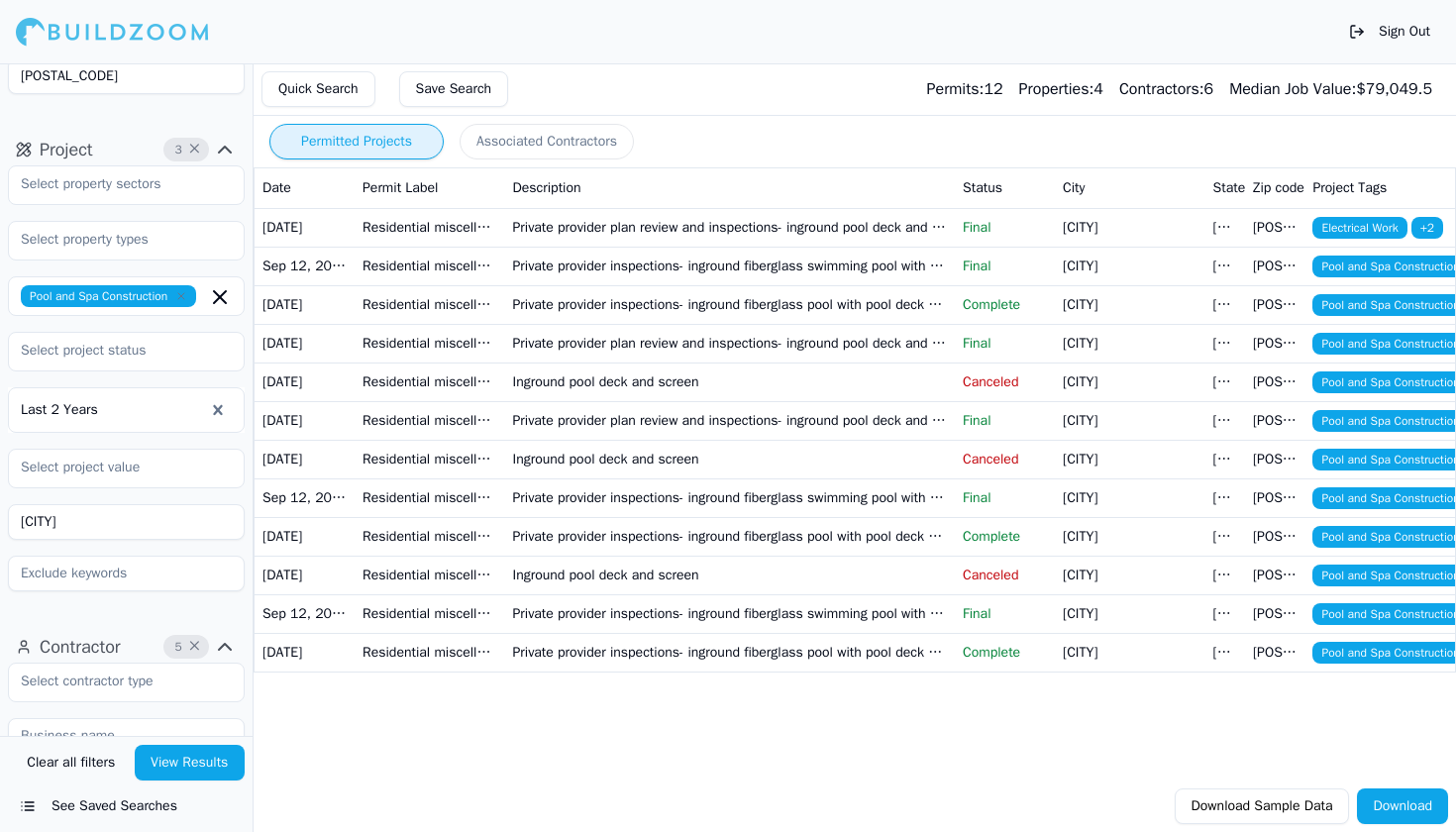 click on "View Results" at bounding box center [190, 763] 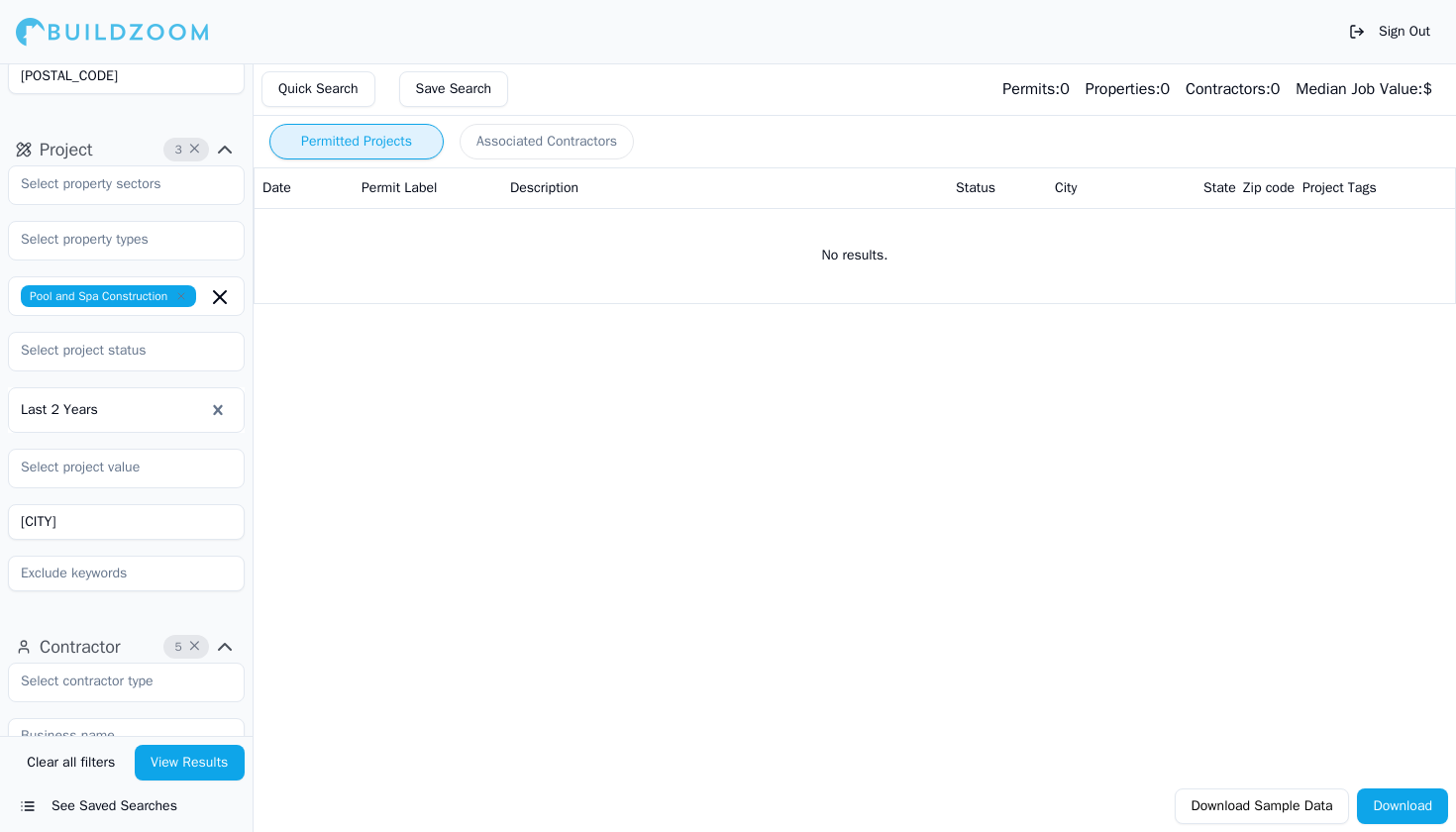 click on "[CITY]" at bounding box center (126, 522) 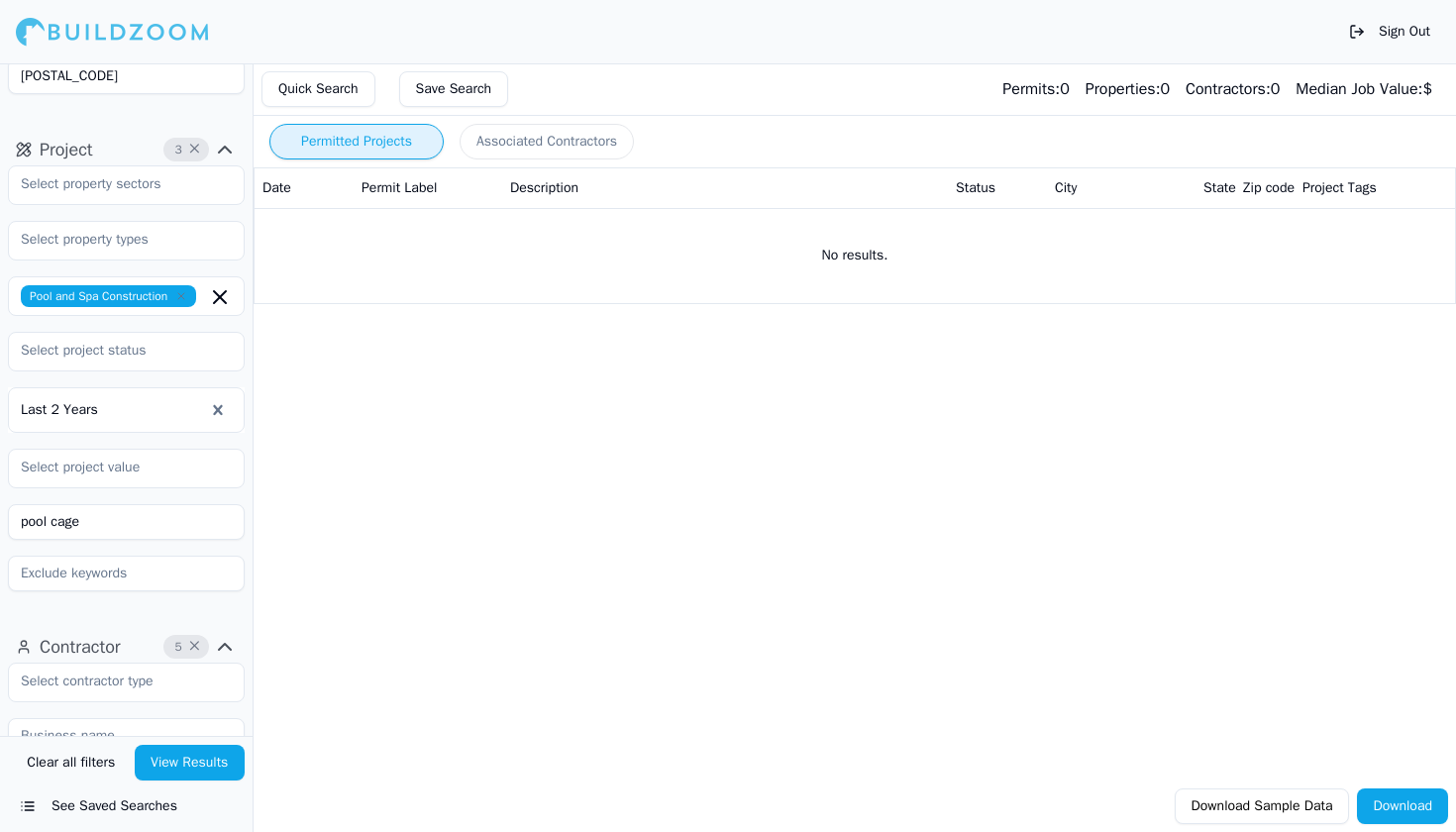 click on "View Results" at bounding box center (190, 763) 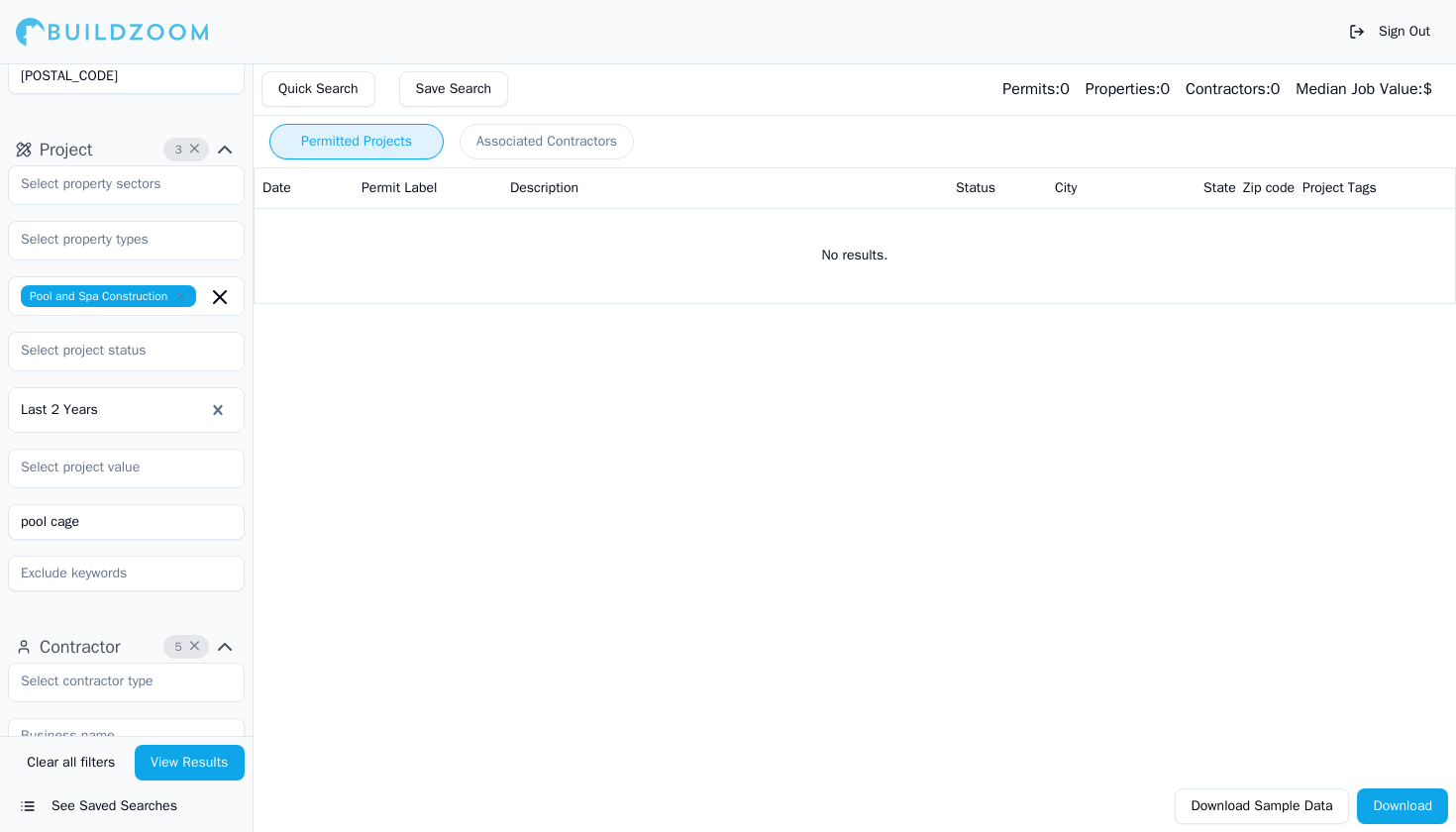 click on "pool cage" at bounding box center (126, 522) 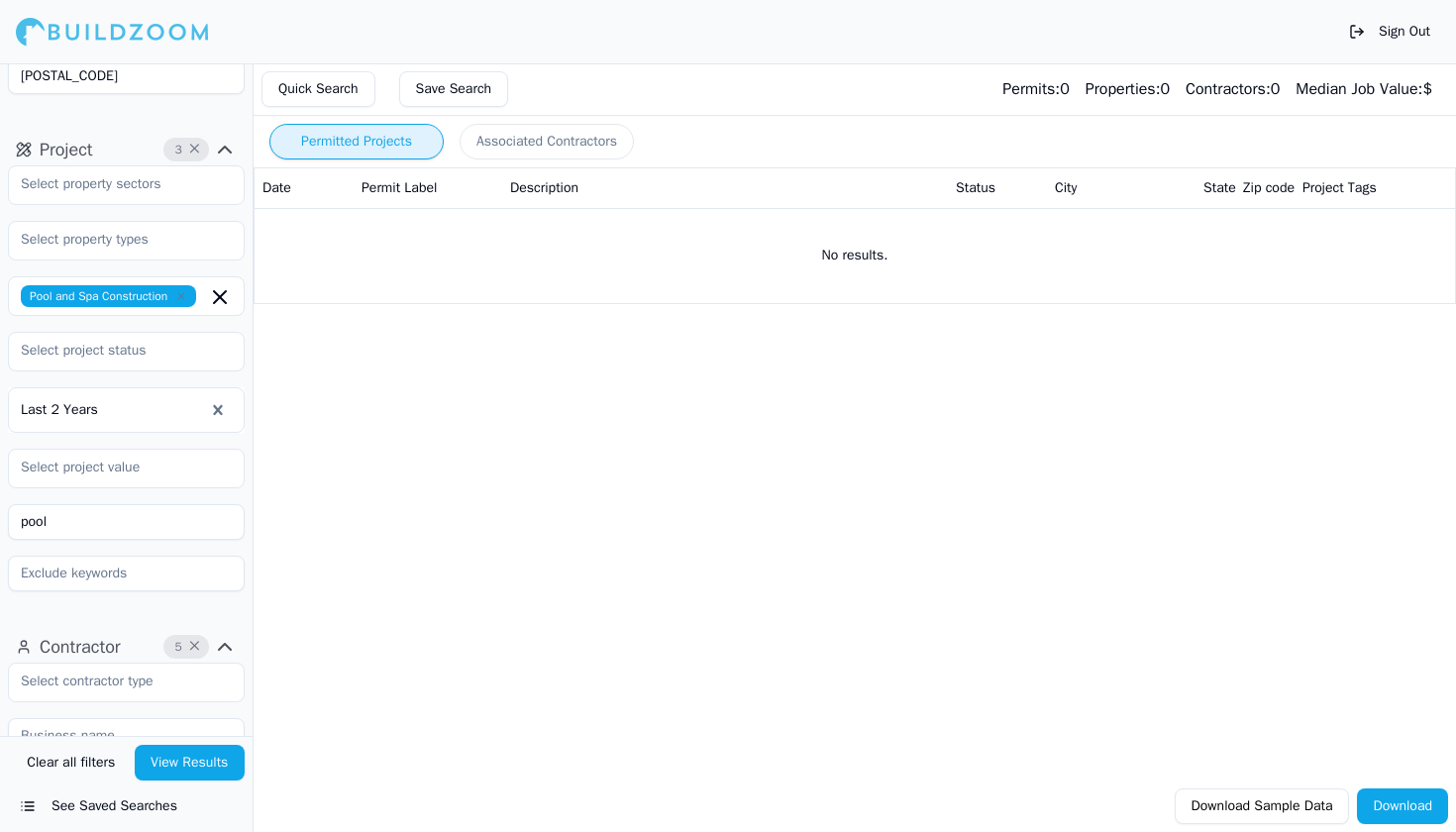 click on "View Results" at bounding box center (190, 763) 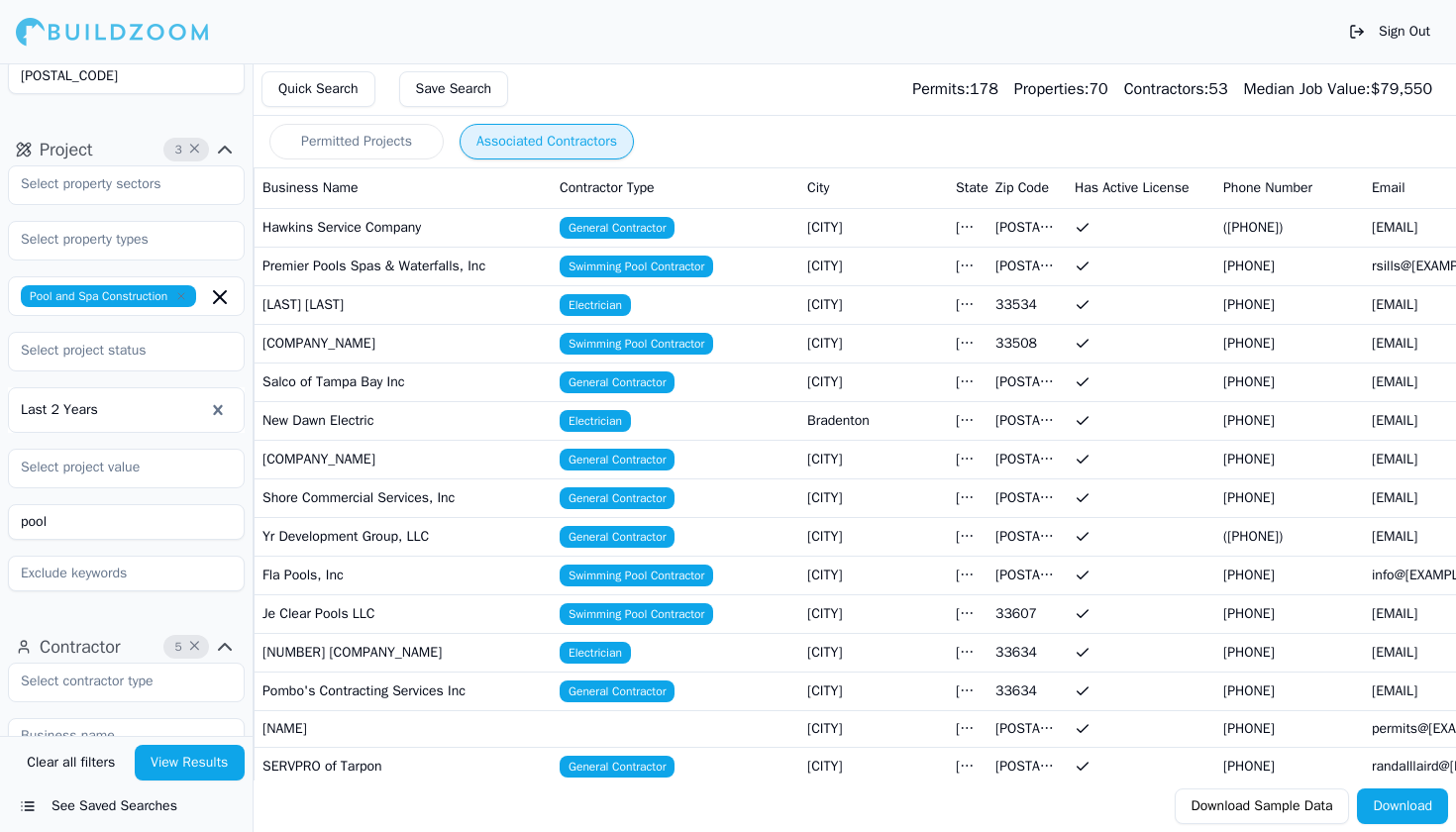click on "Associated Contractors" at bounding box center (547, 142) 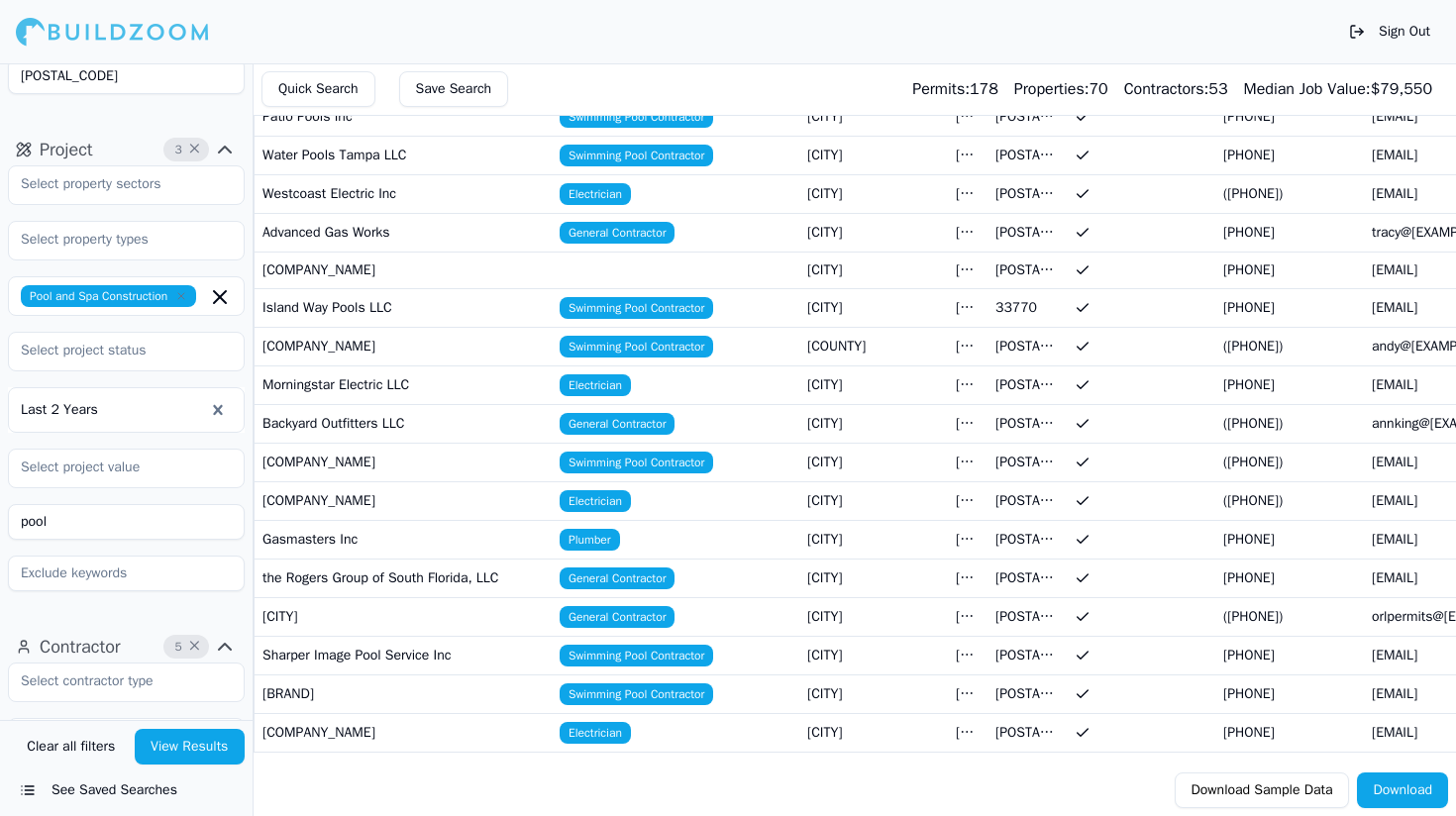 scroll, scrollTop: 1481, scrollLeft: 0, axis: vertical 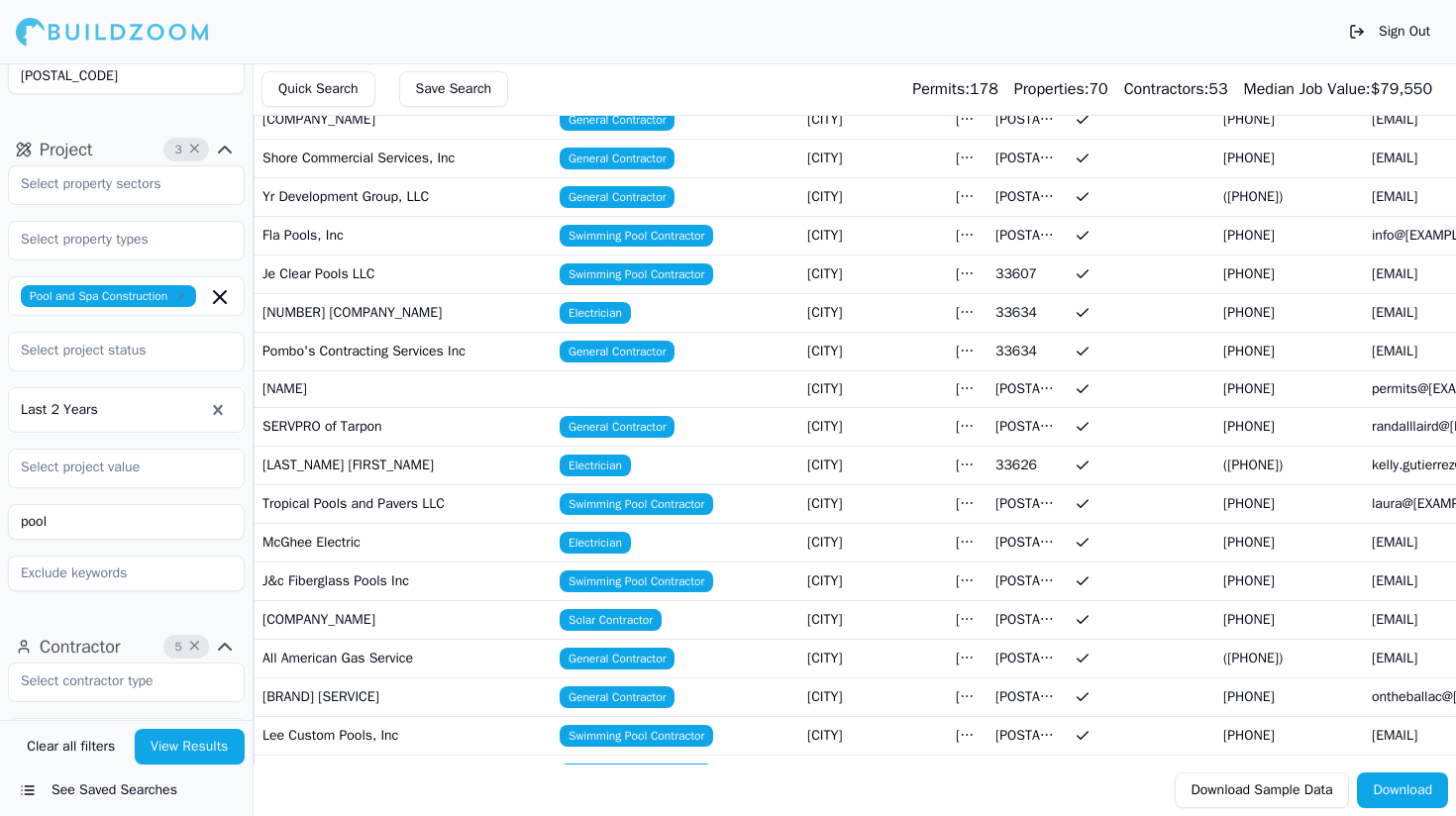 click on "pool" at bounding box center (126, 522) 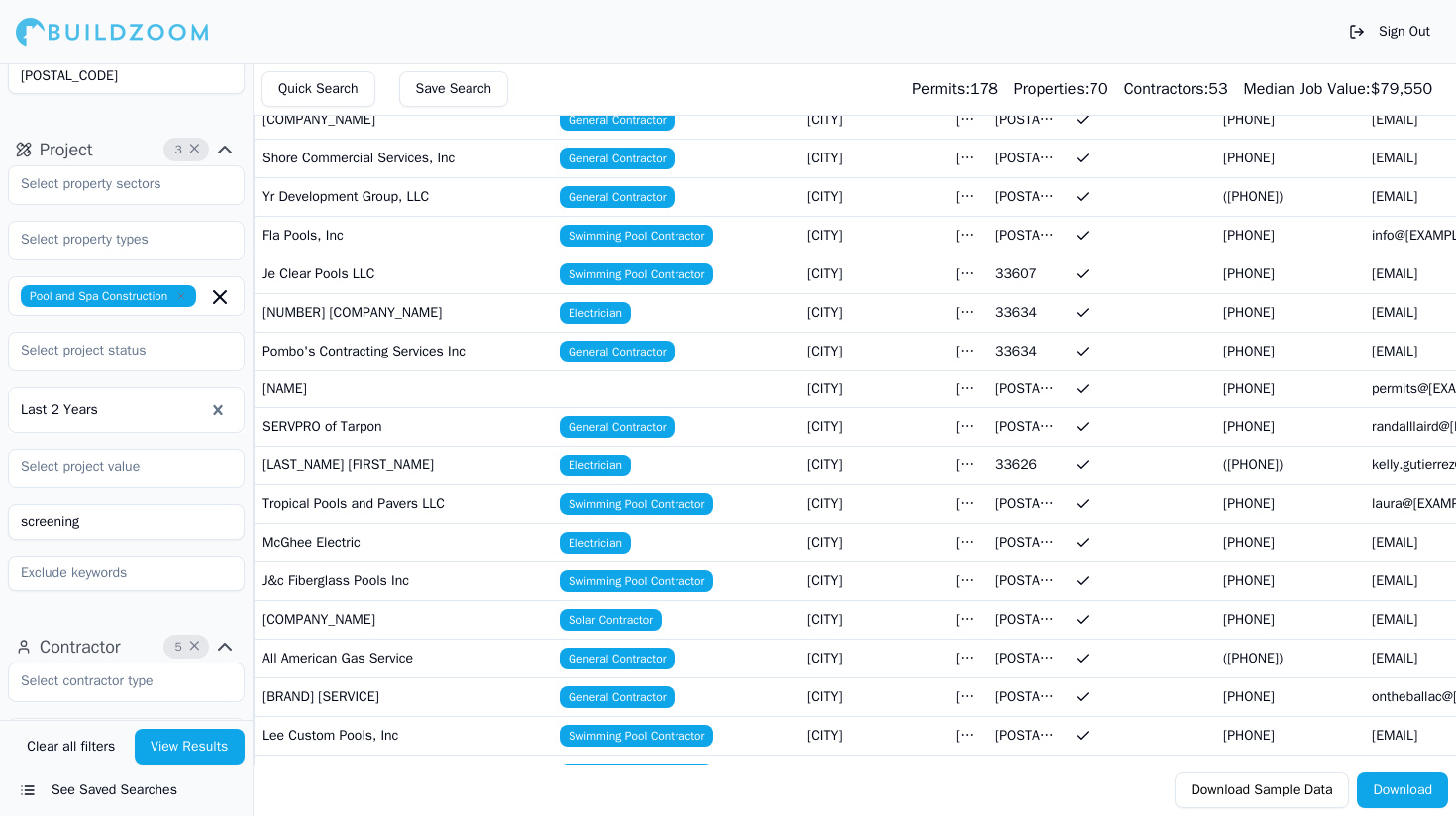 type on "screening" 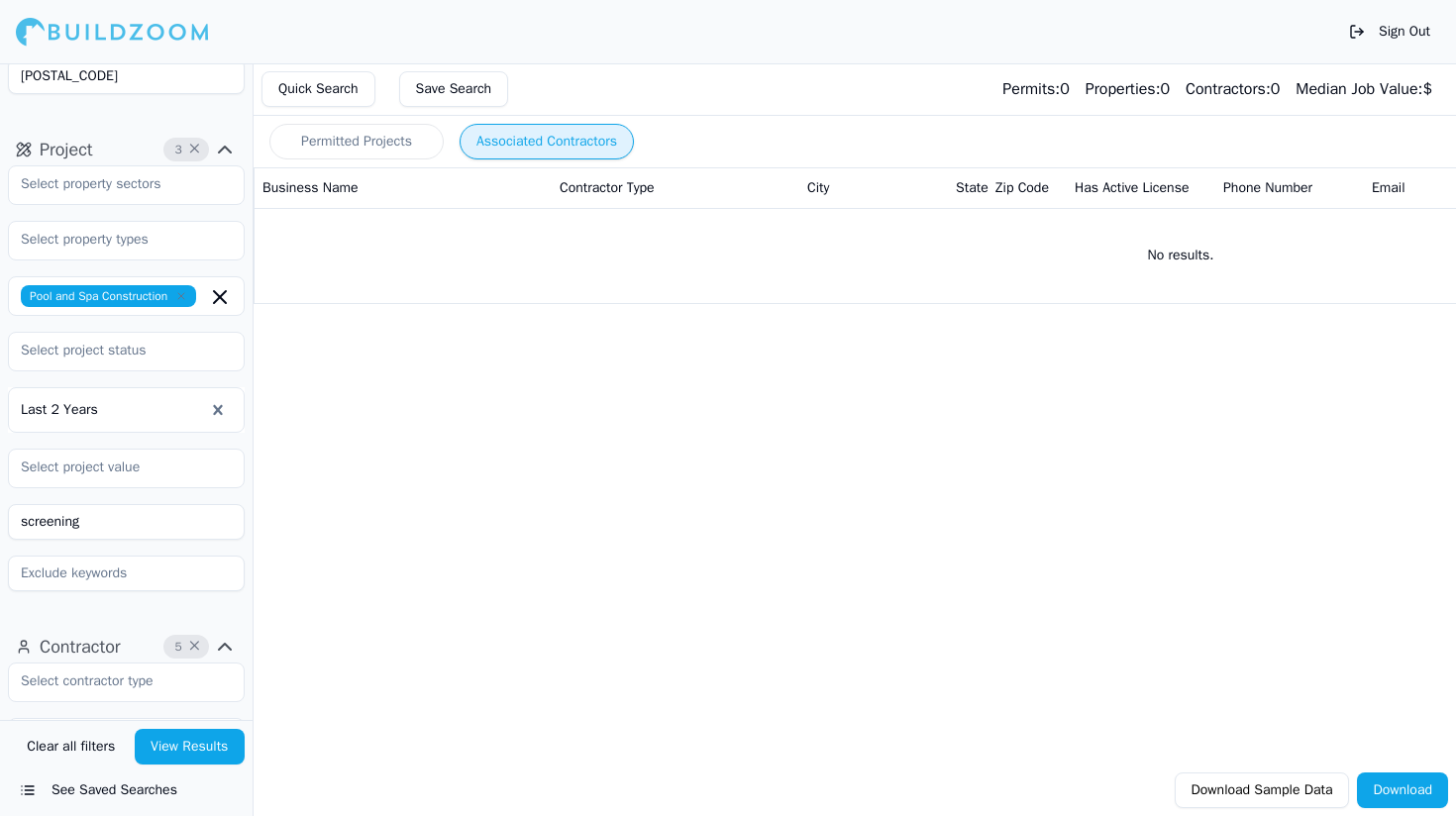 scroll, scrollTop: 0, scrollLeft: 0, axis: both 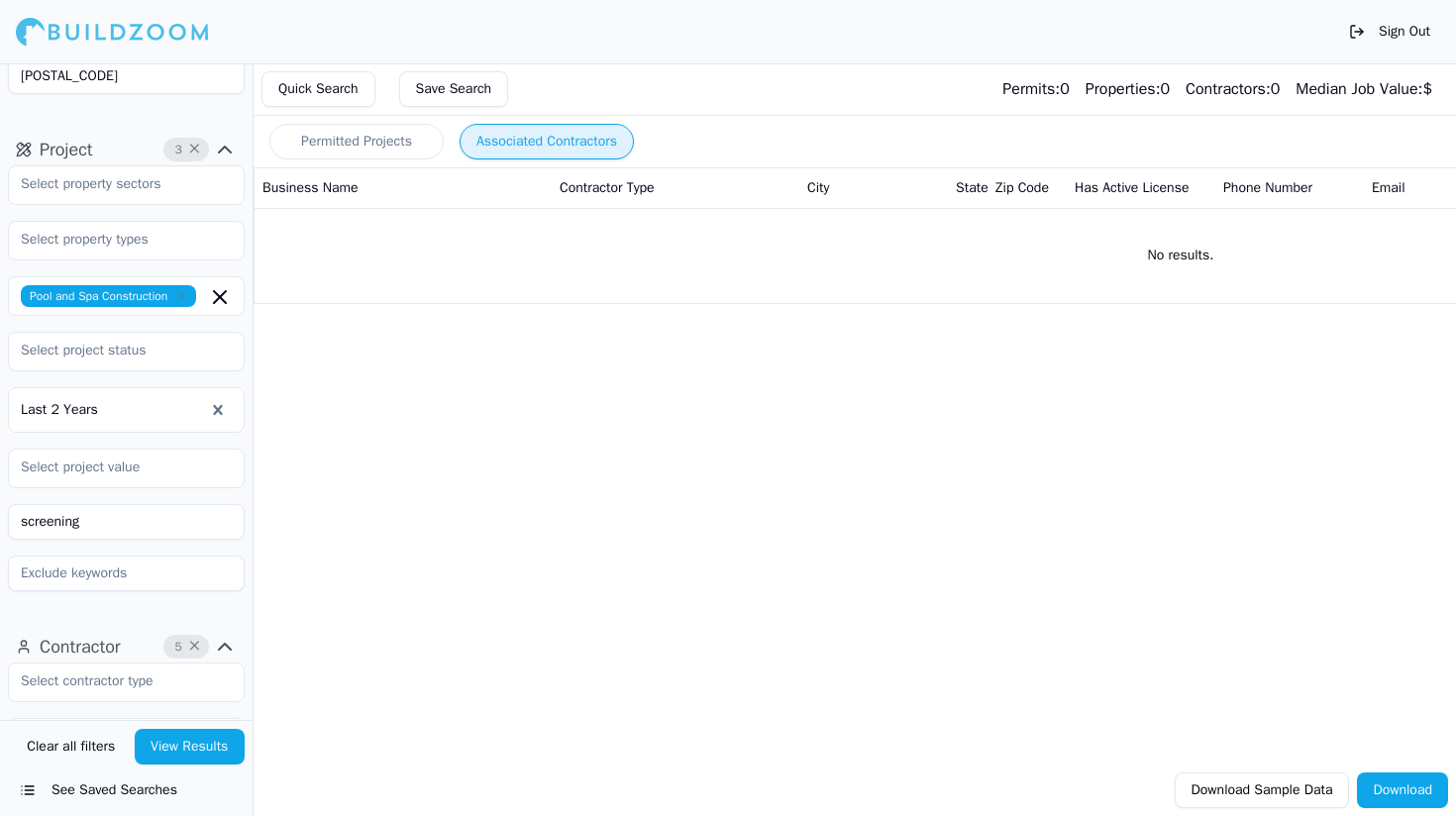 click on "Permitted Projects Associated Contractors Business Name Contractor Type [CITY] [STATE] [ZIP CODE] Has Active License [PHONE] [EMAIL] Most Recent Project Permit Records Median Job Value Permits in Set No results." at bounding box center (887, 214) 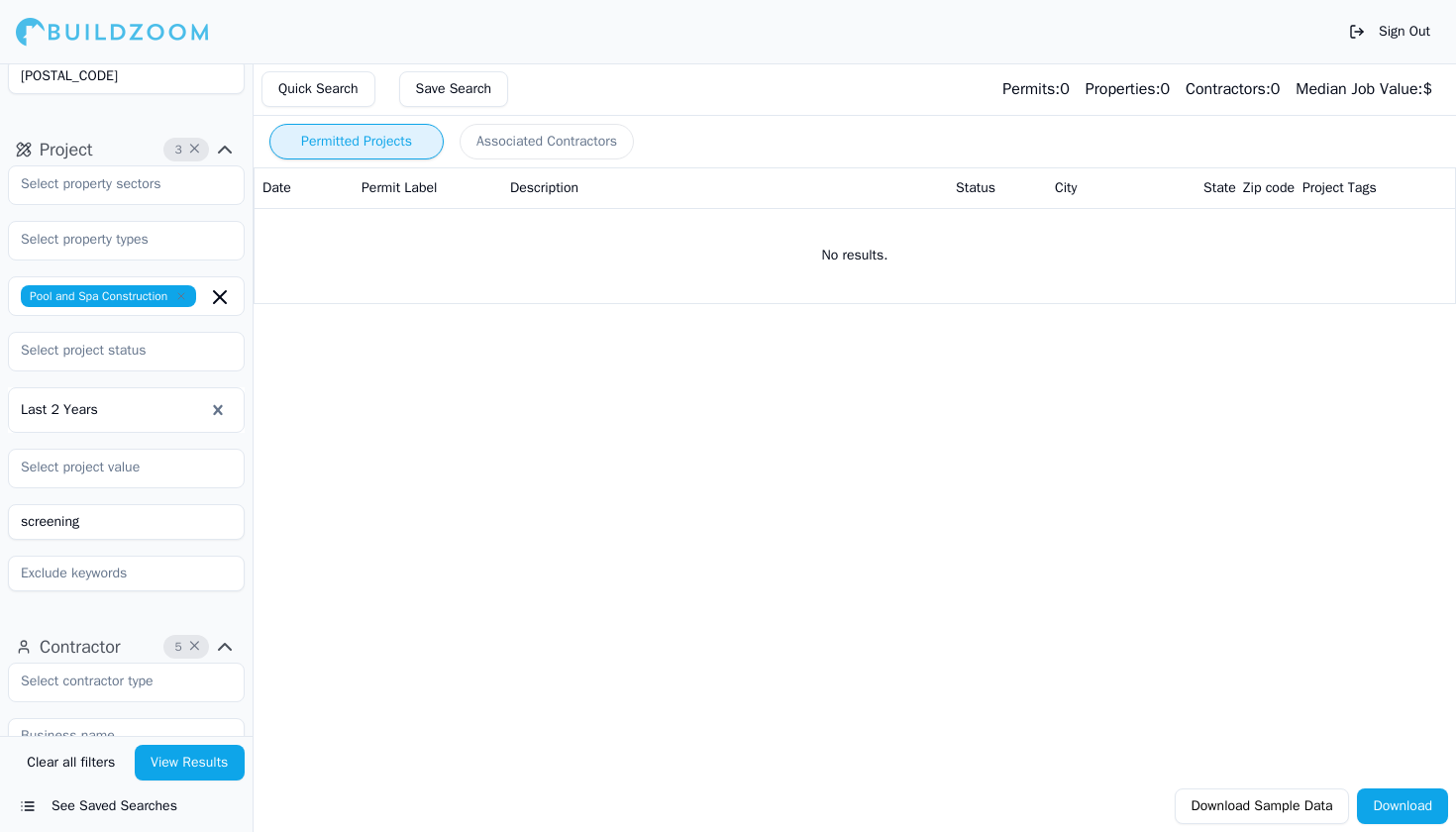 click on "Permitted Projects" at bounding box center [357, 142] 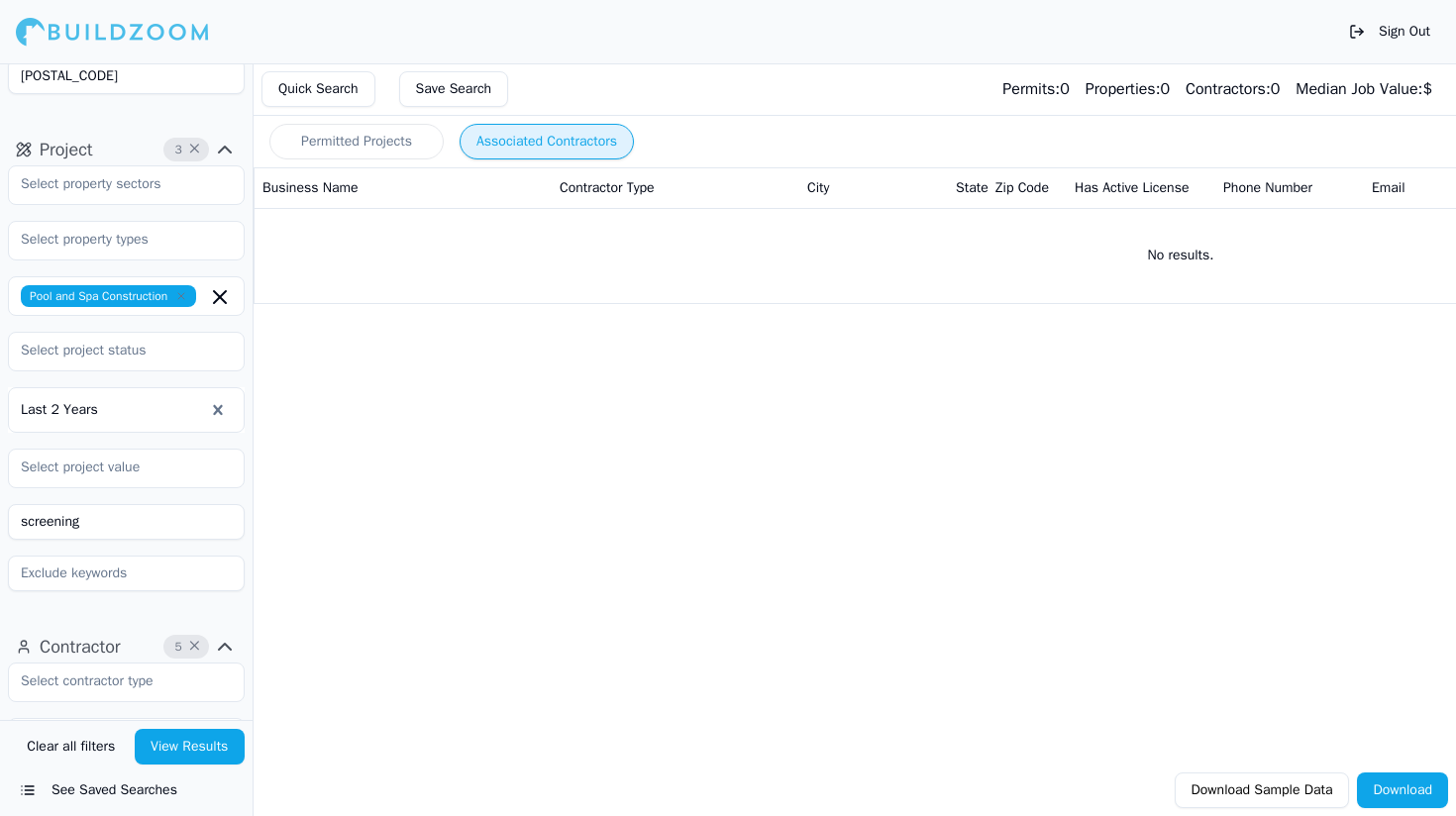 click on "Associated Contractors" at bounding box center (547, 142) 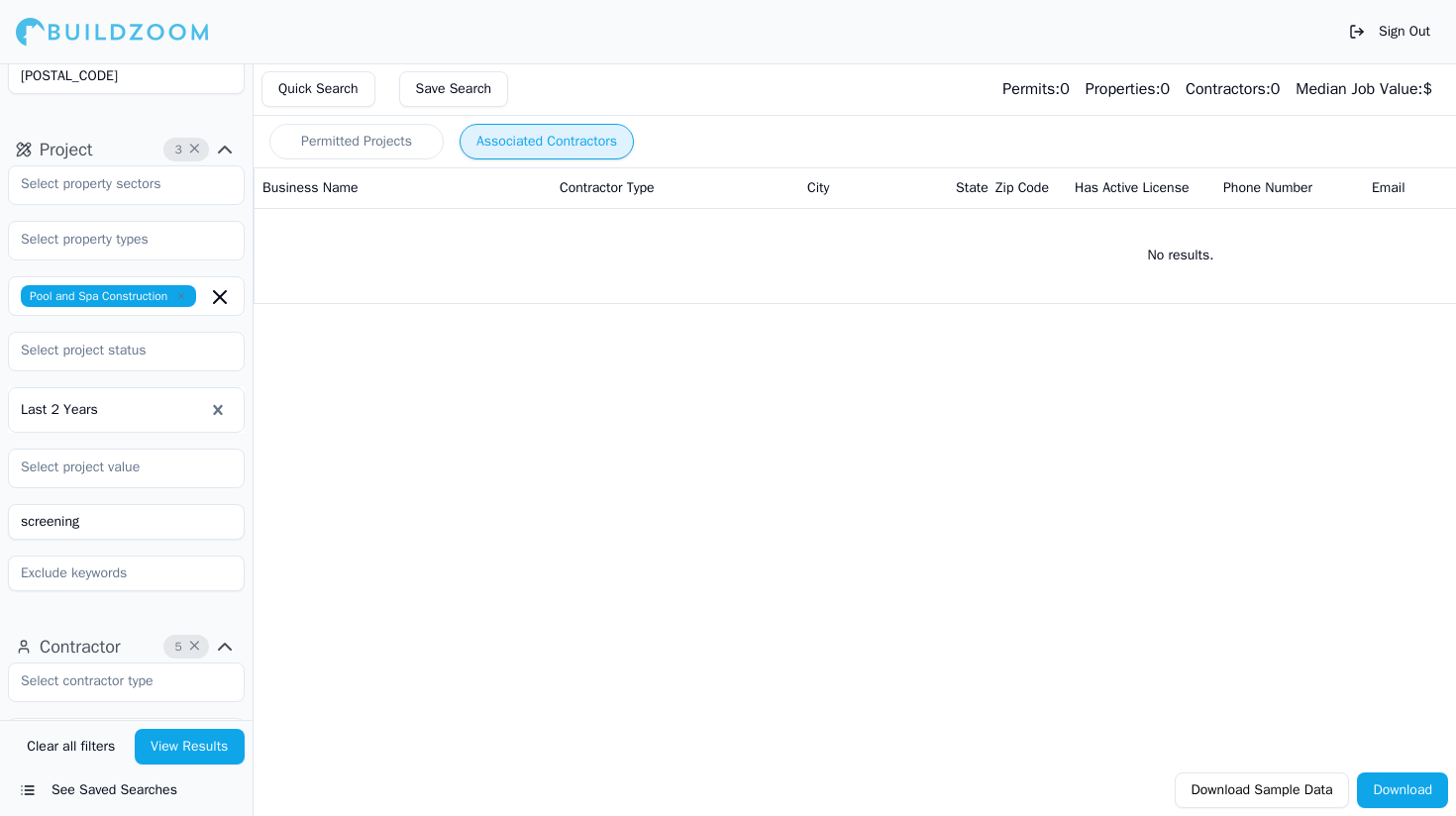 scroll, scrollTop: 0, scrollLeft: 0, axis: both 